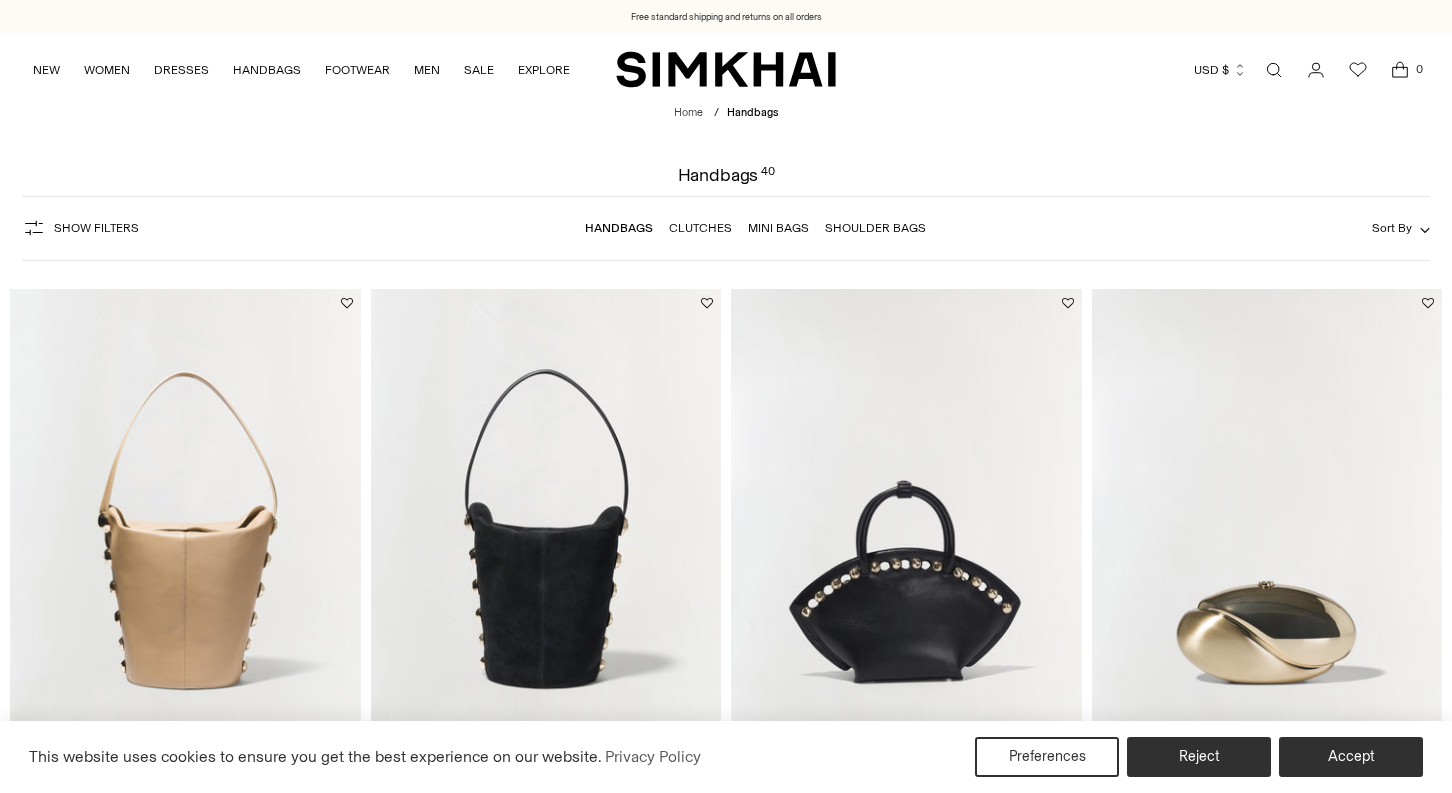 scroll, scrollTop: 0, scrollLeft: 0, axis: both 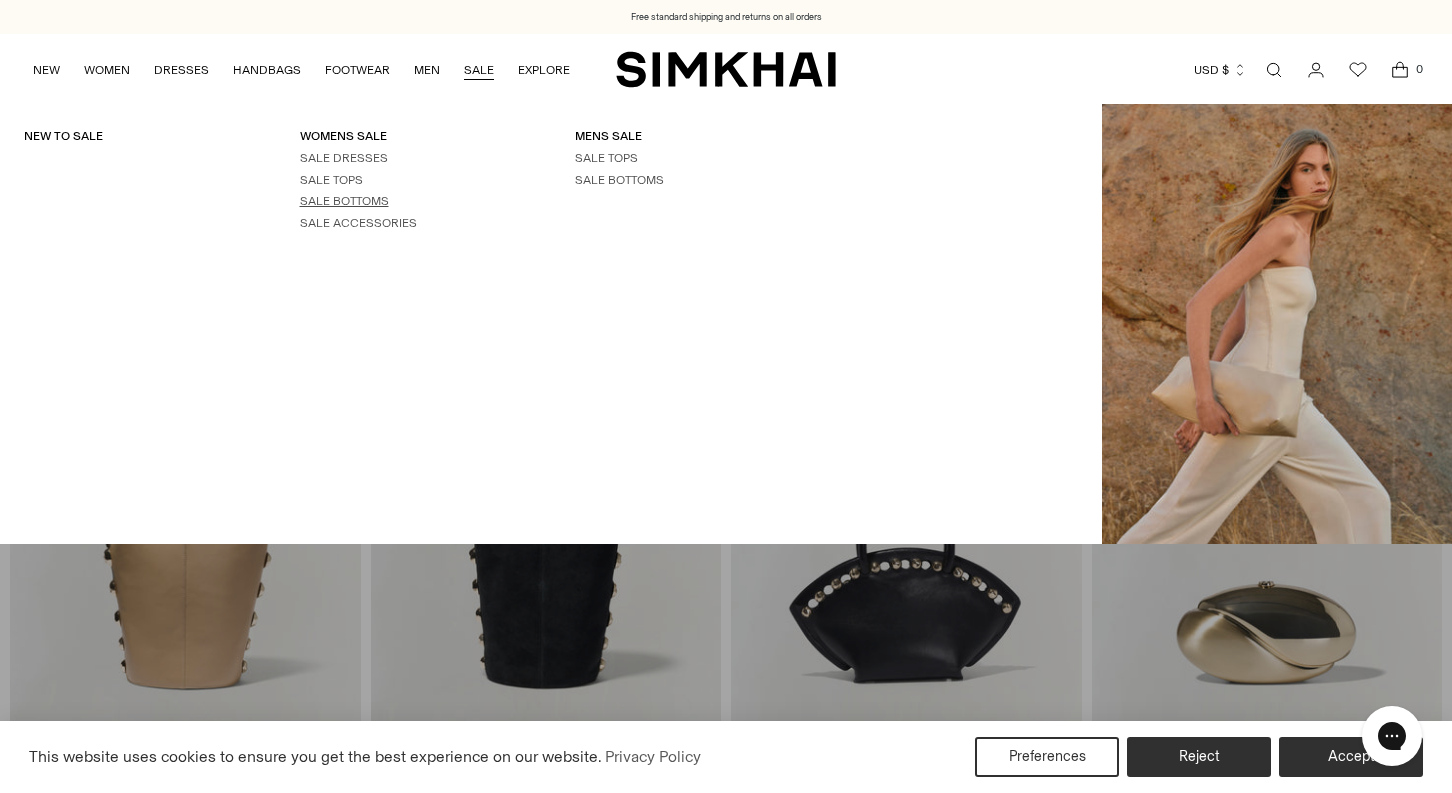 click on "SALE BOTTOMS" at bounding box center [344, 201] 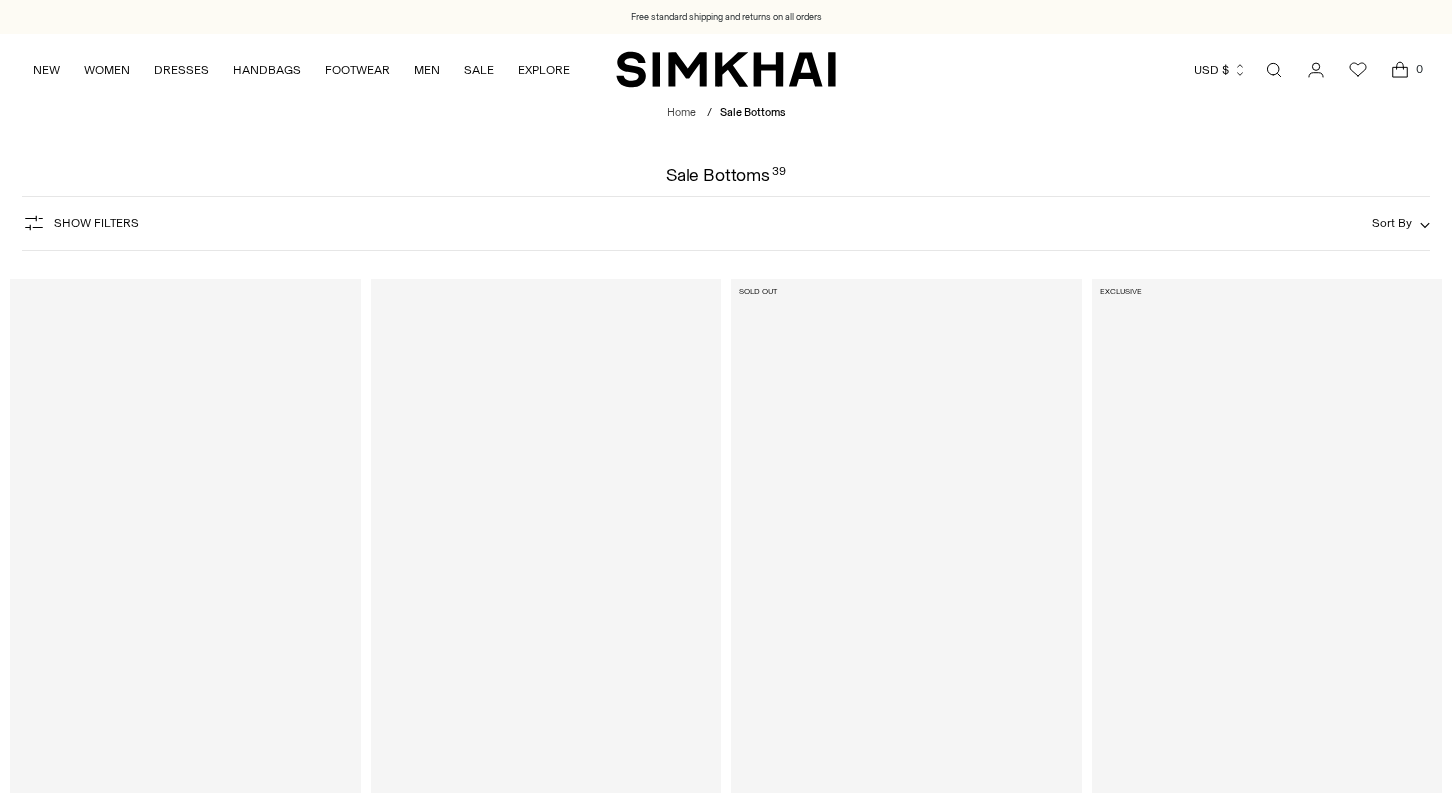 scroll, scrollTop: 0, scrollLeft: 0, axis: both 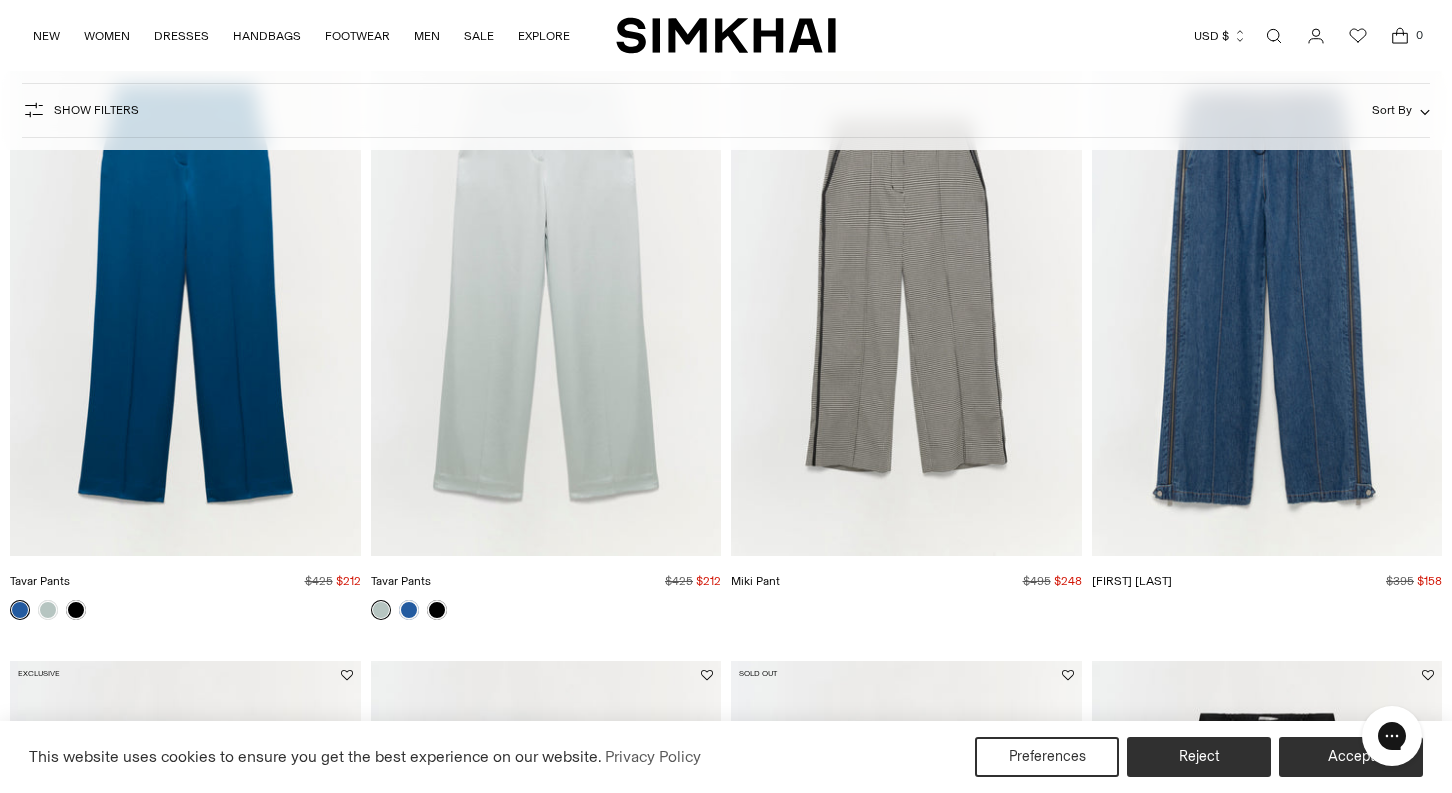click on "Tavar Pants" at bounding box center [40, 581] 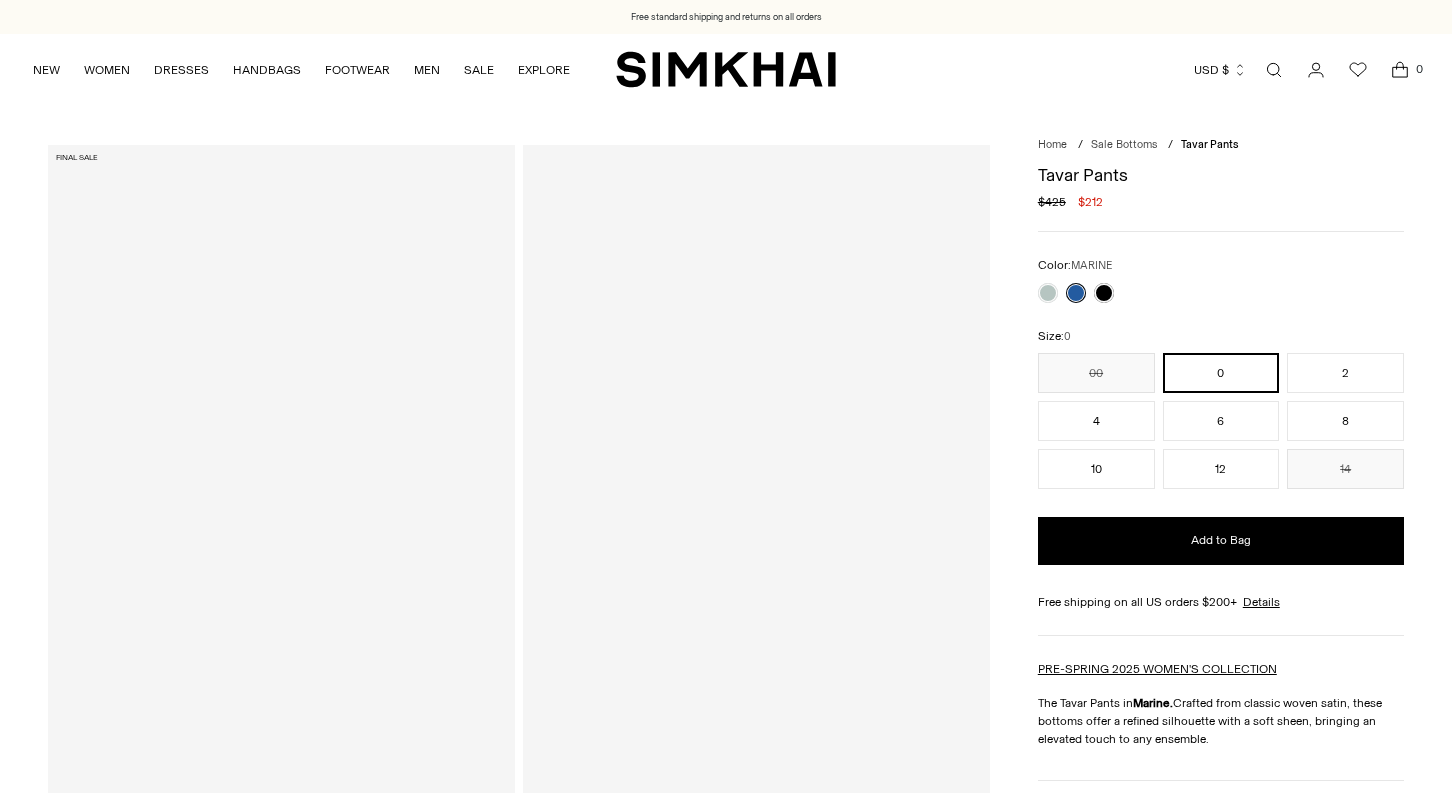 scroll, scrollTop: 0, scrollLeft: 0, axis: both 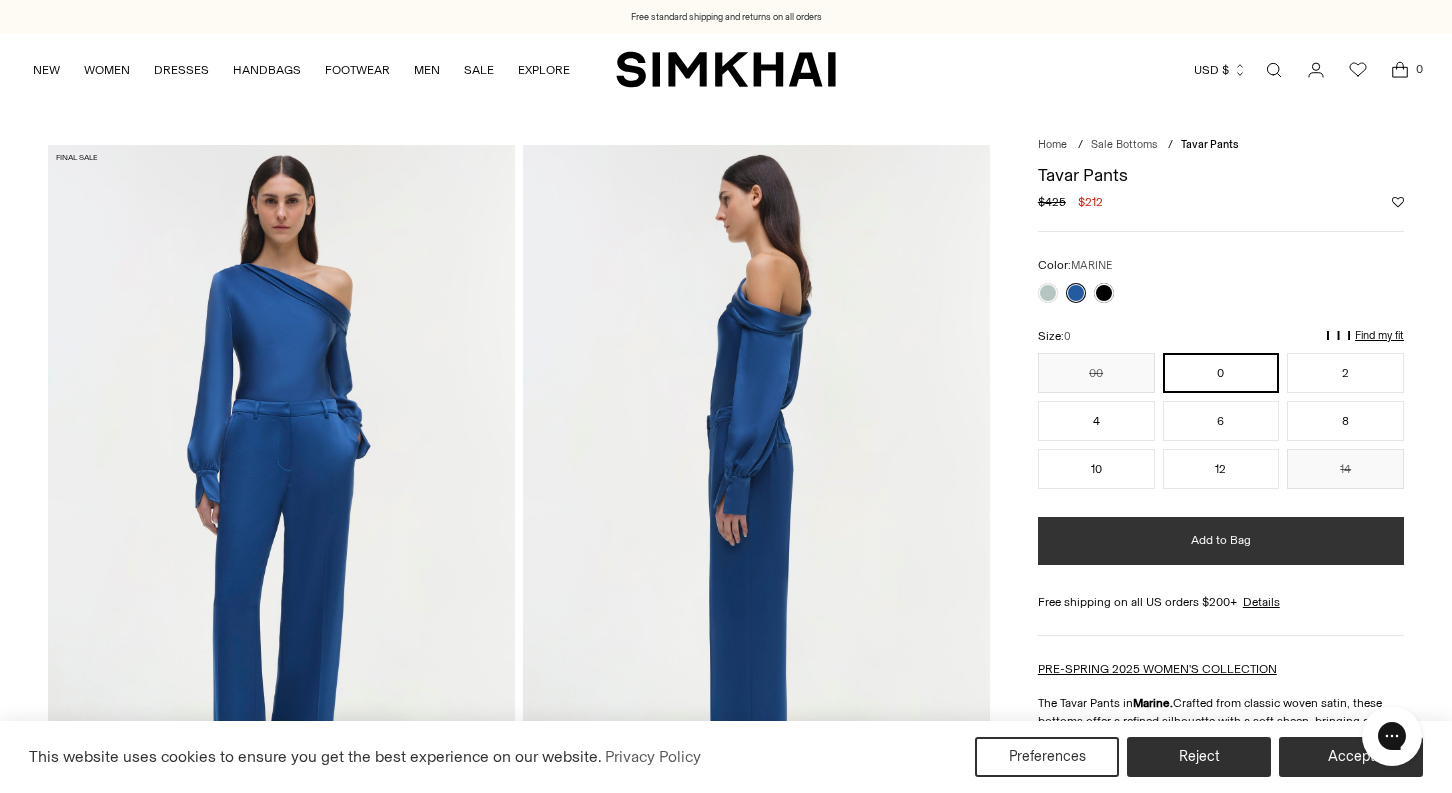 click on "Add to Bag" at bounding box center [1221, 541] 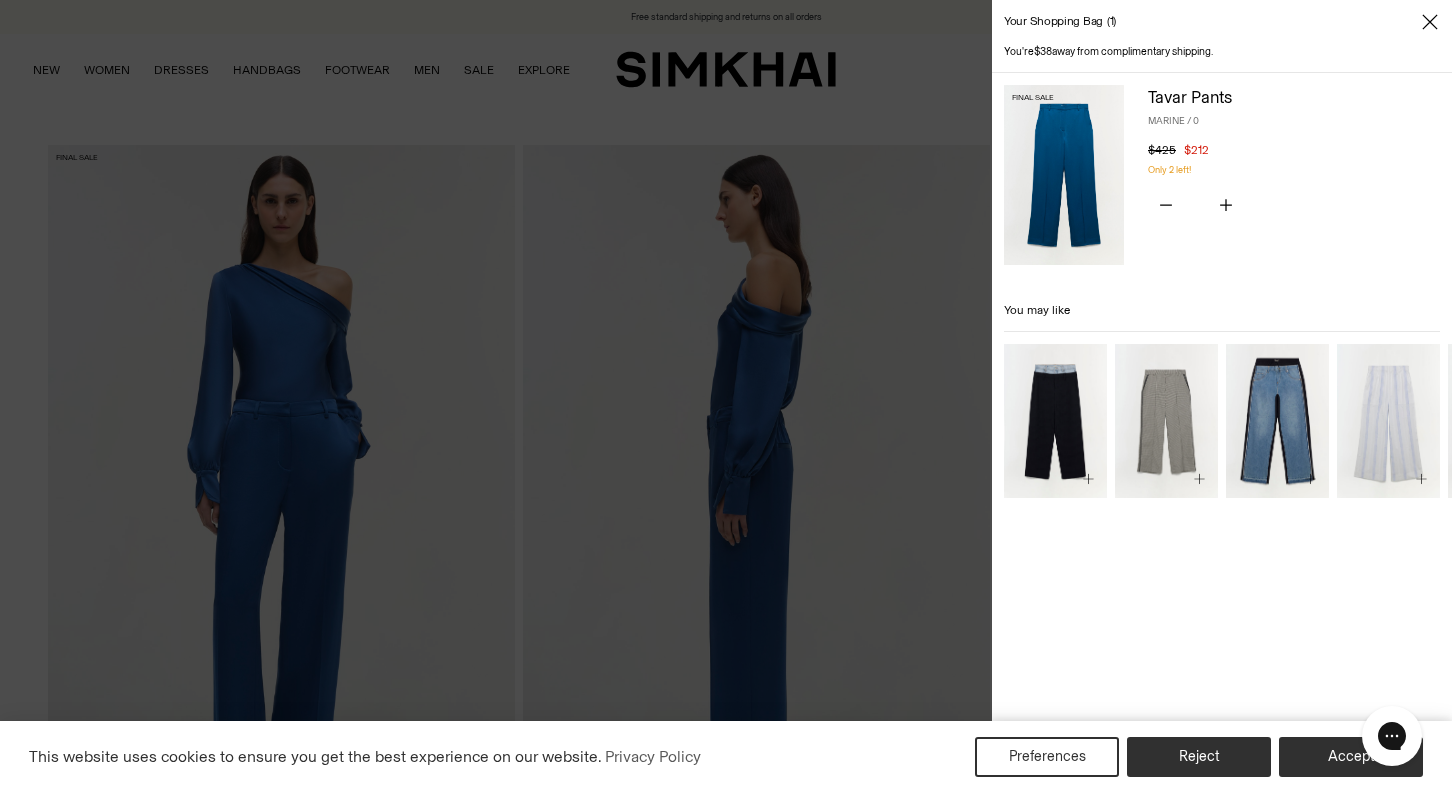 click 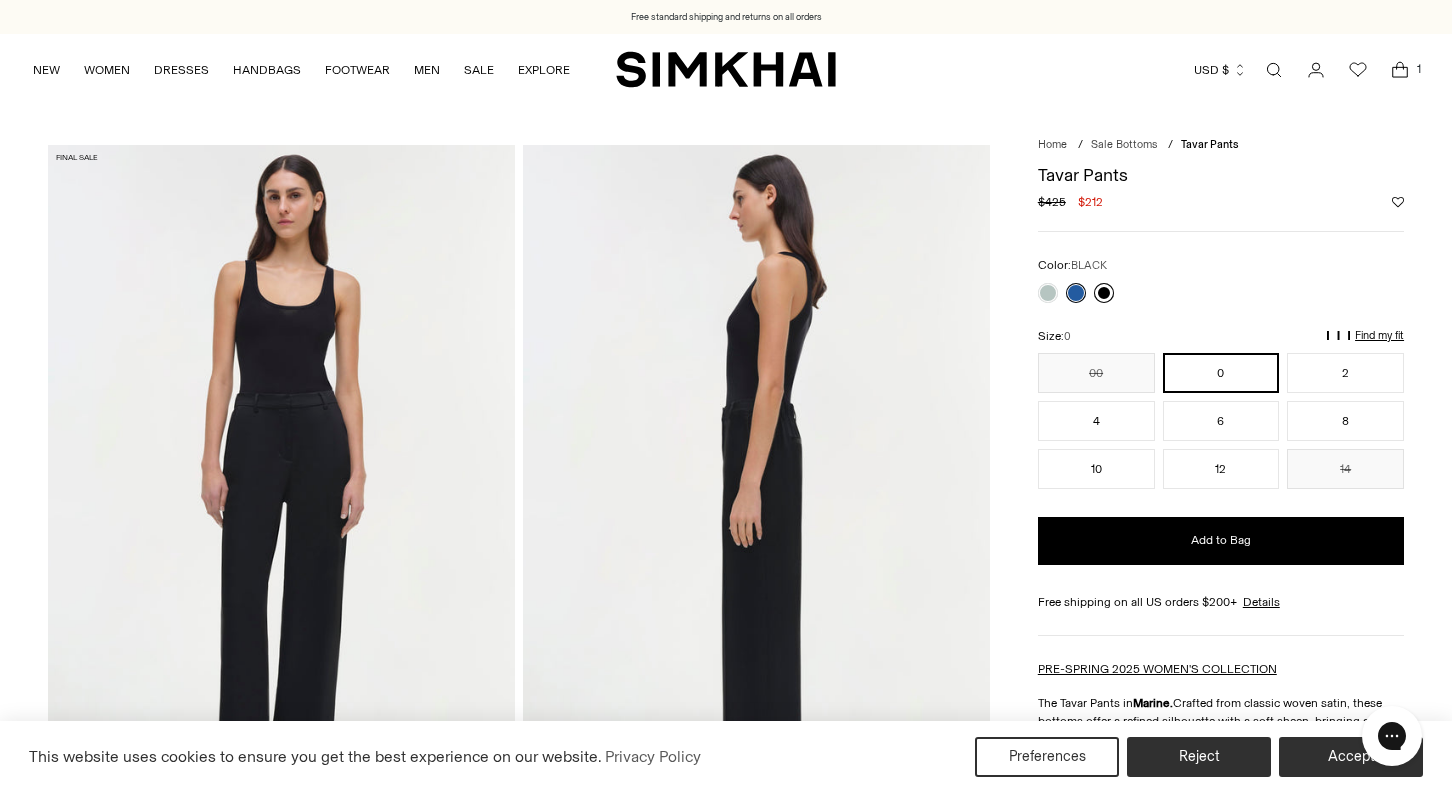 click at bounding box center [1104, 293] 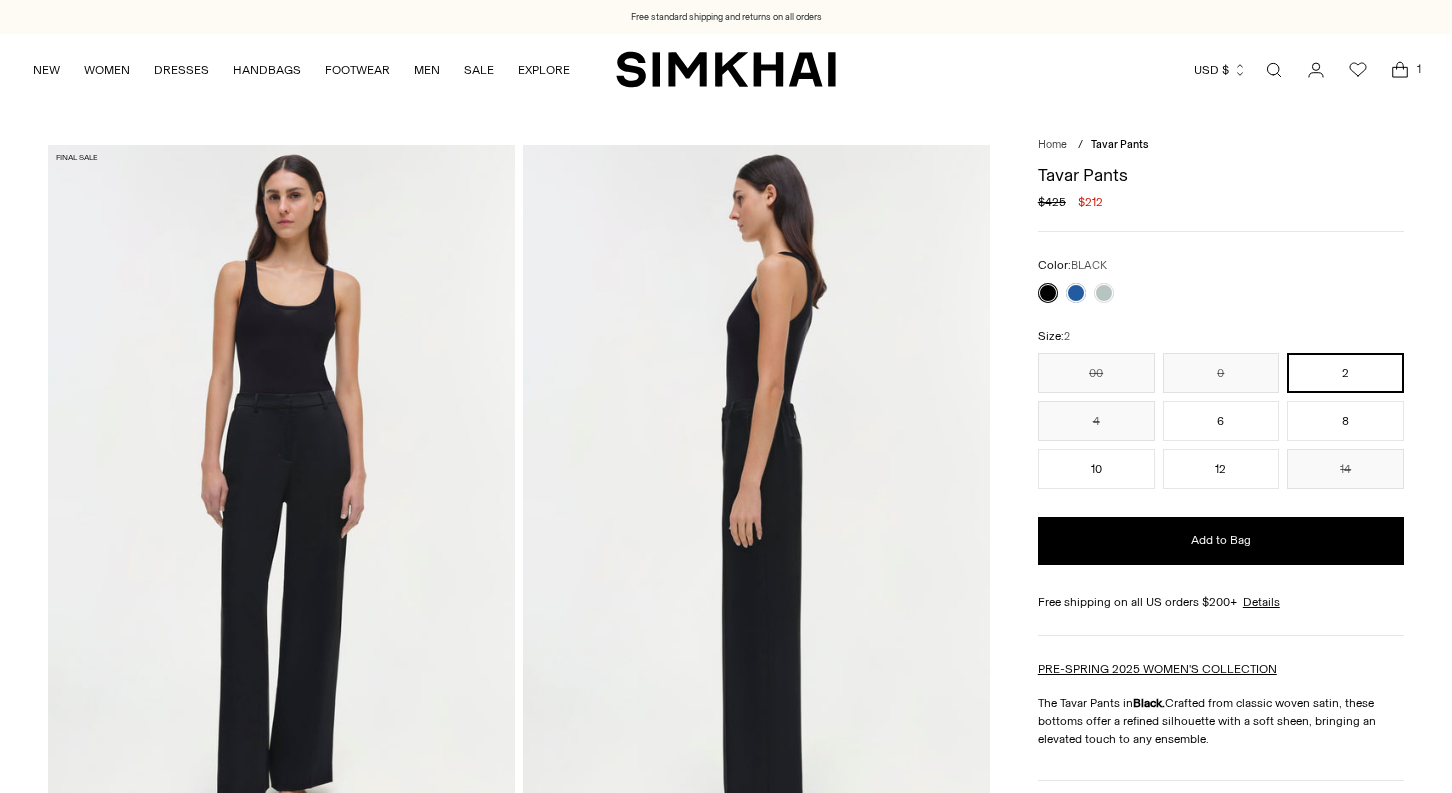 scroll, scrollTop: 0, scrollLeft: 0, axis: both 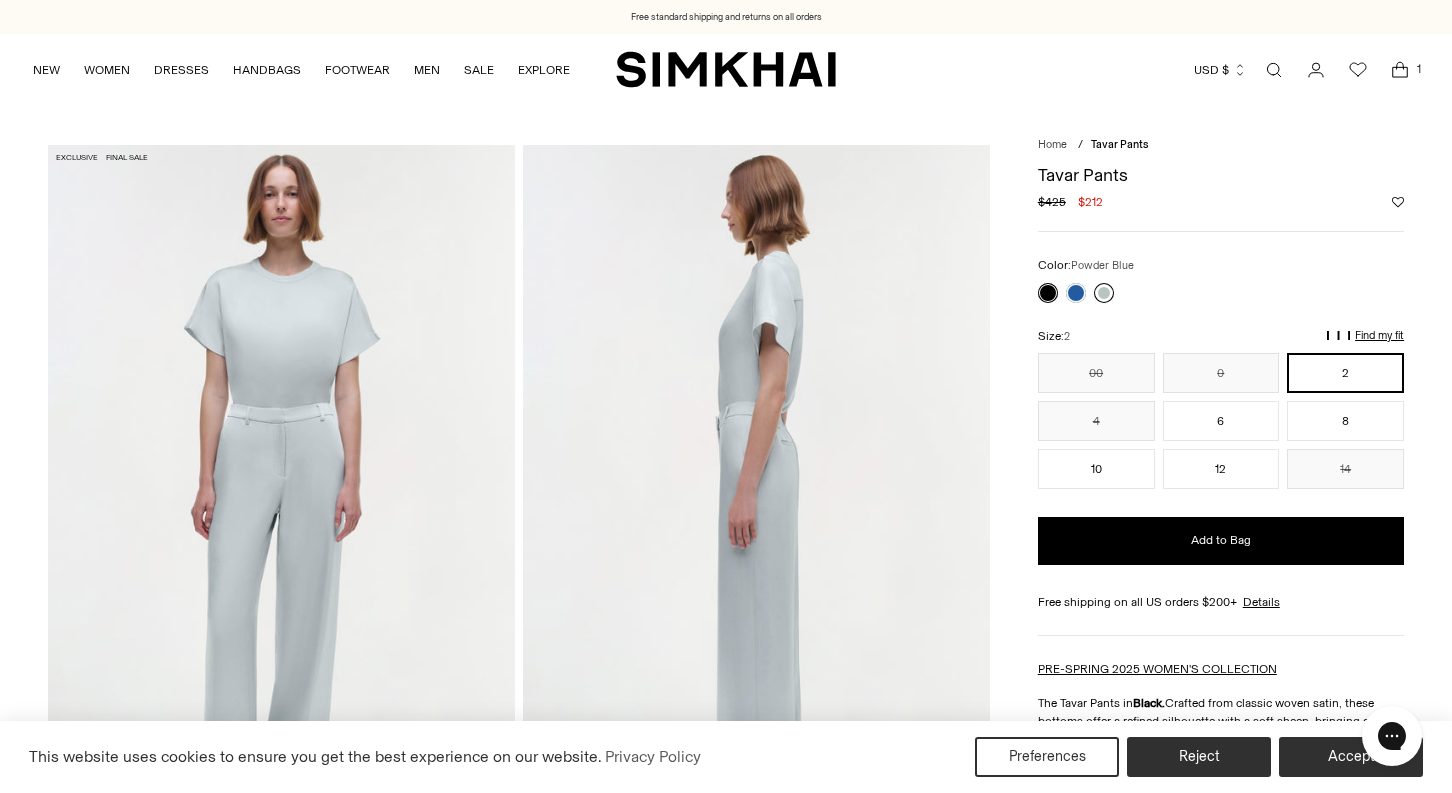 click at bounding box center [1104, 293] 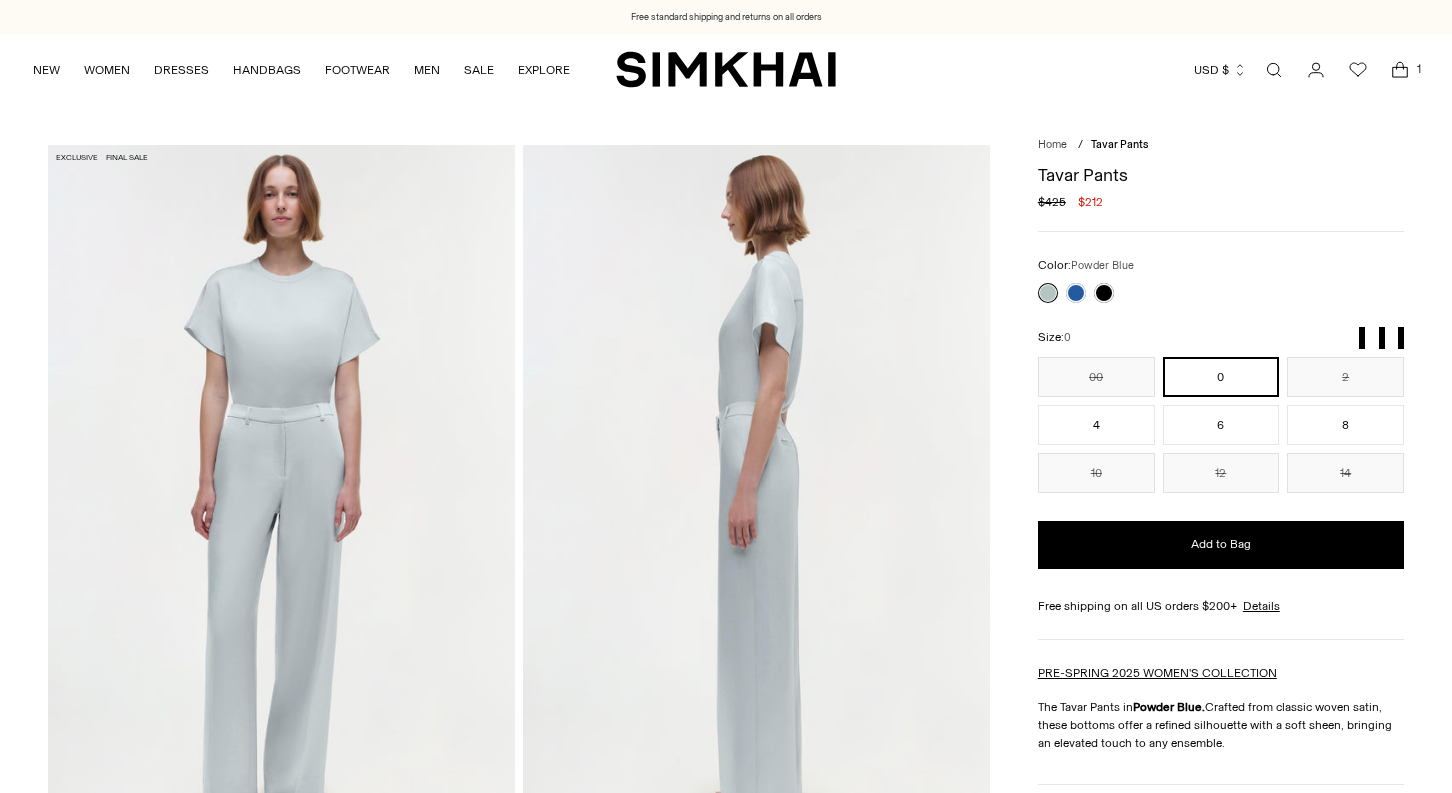 scroll, scrollTop: 0, scrollLeft: 0, axis: both 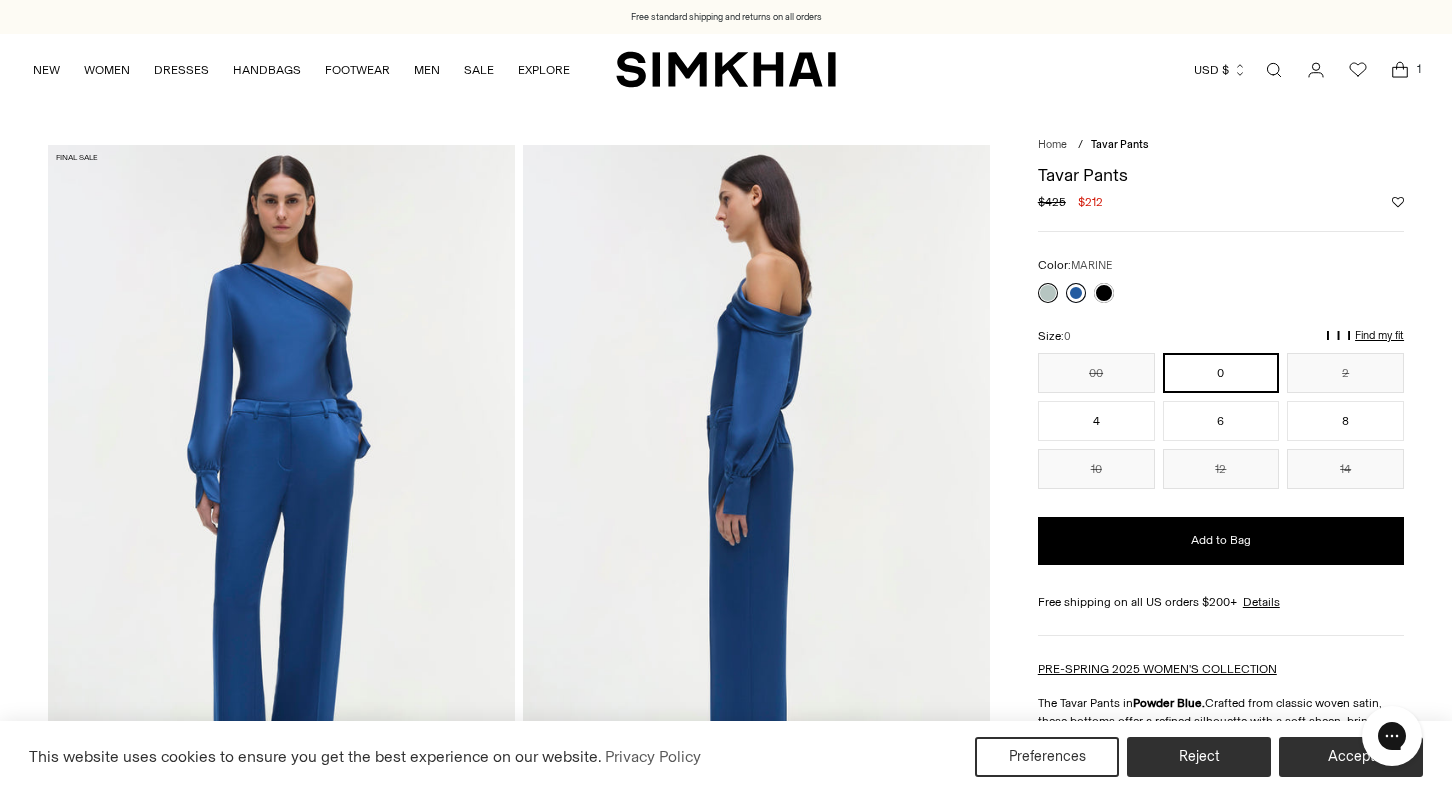 click at bounding box center (1076, 293) 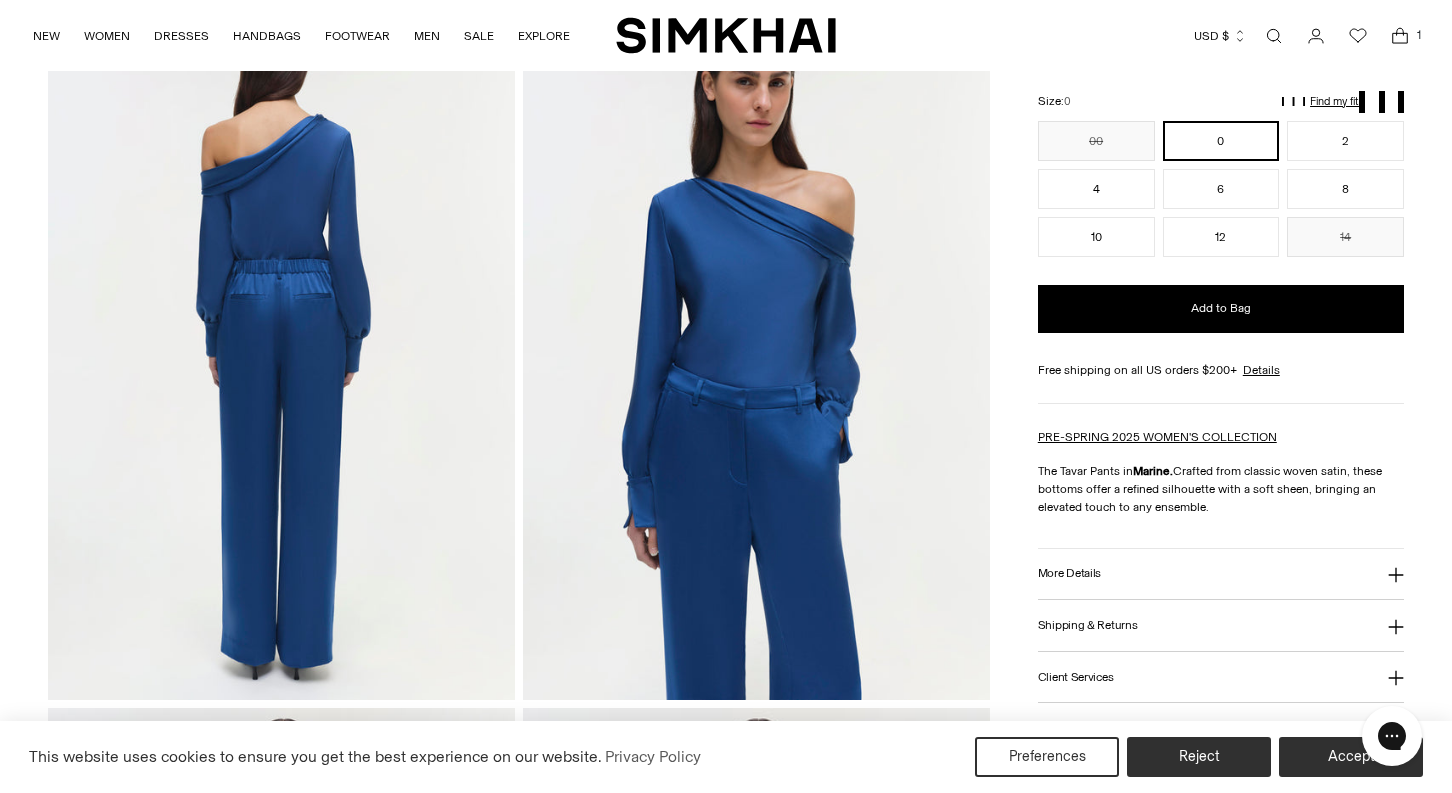 scroll, scrollTop: 855, scrollLeft: 0, axis: vertical 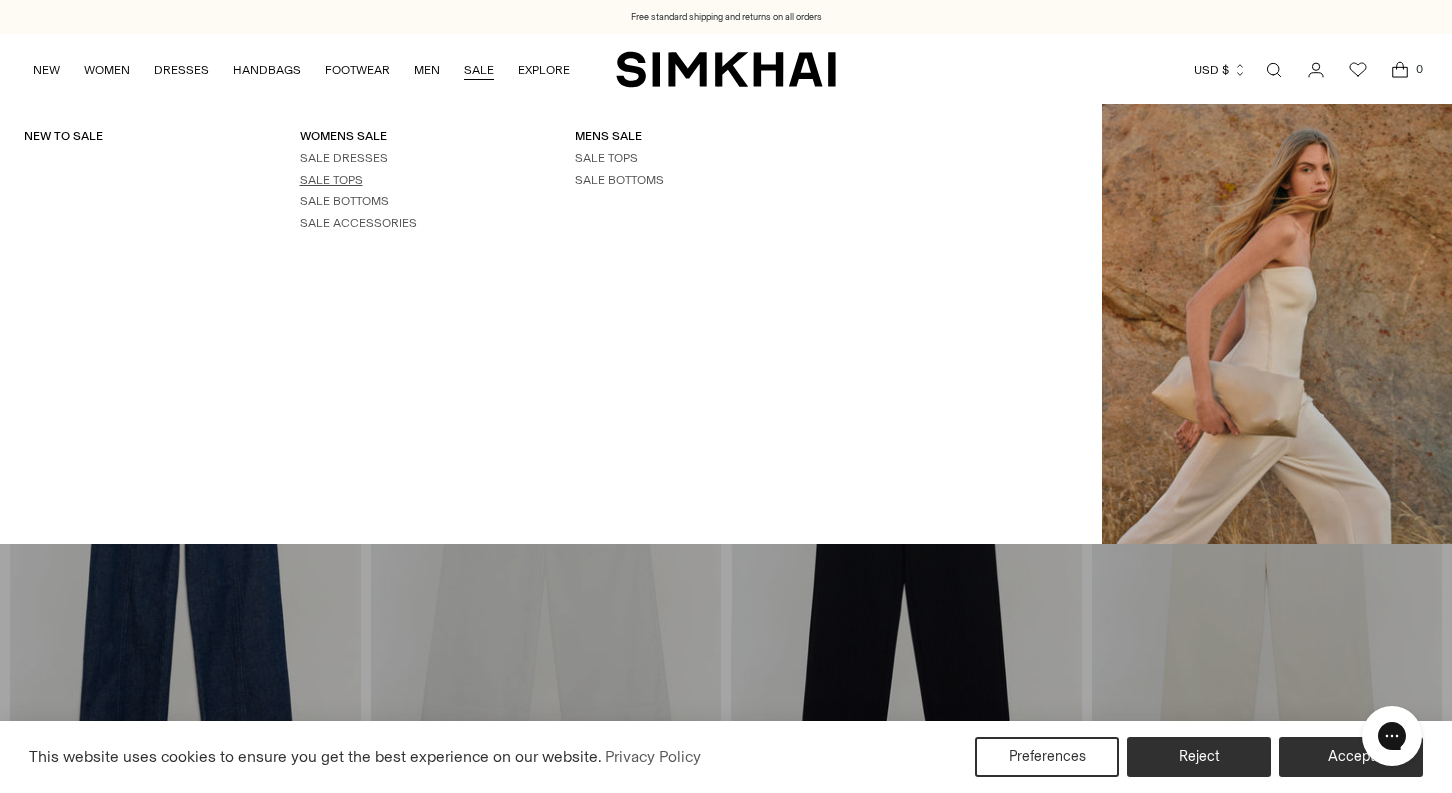 click on "SALE TOPS" at bounding box center (331, 180) 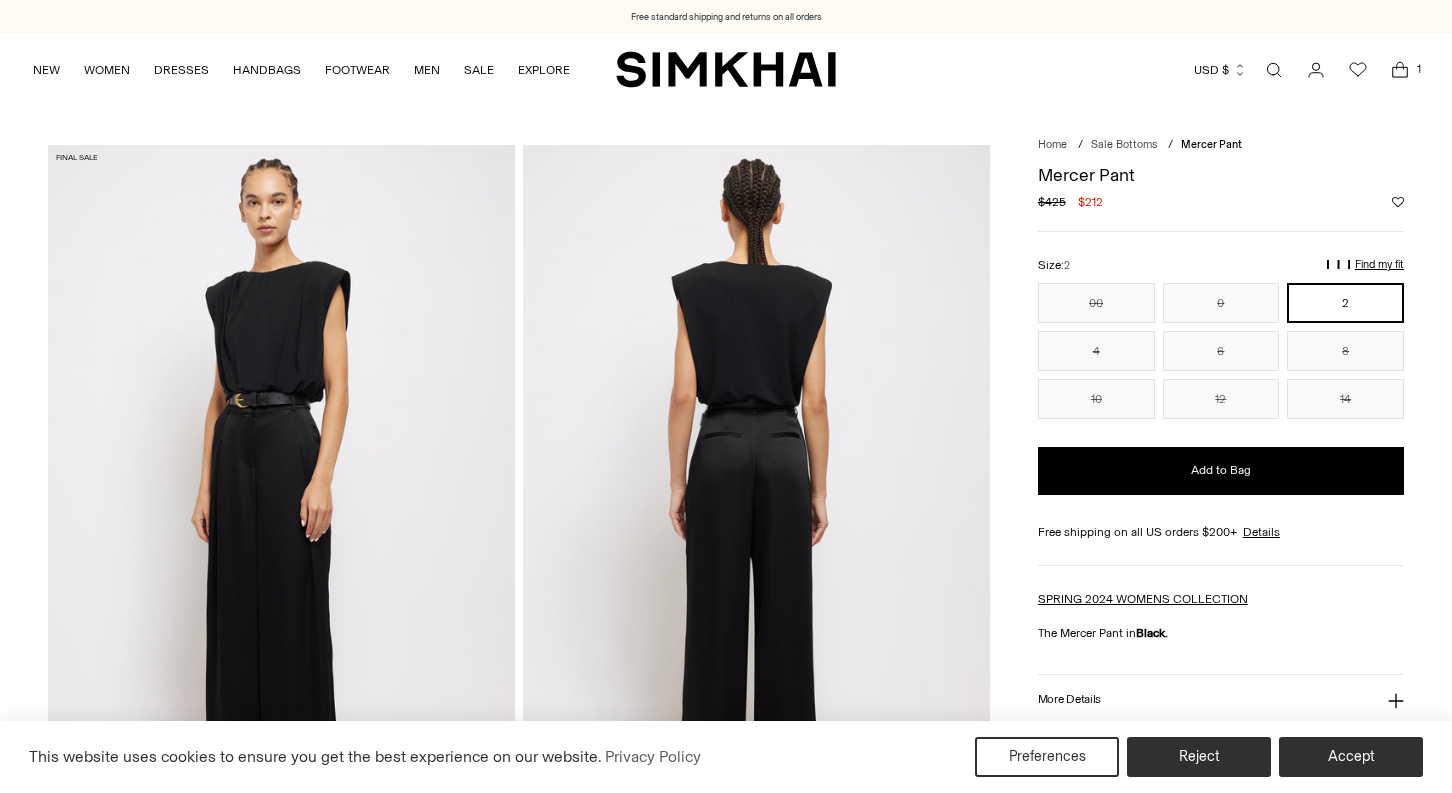 scroll, scrollTop: 0, scrollLeft: 0, axis: both 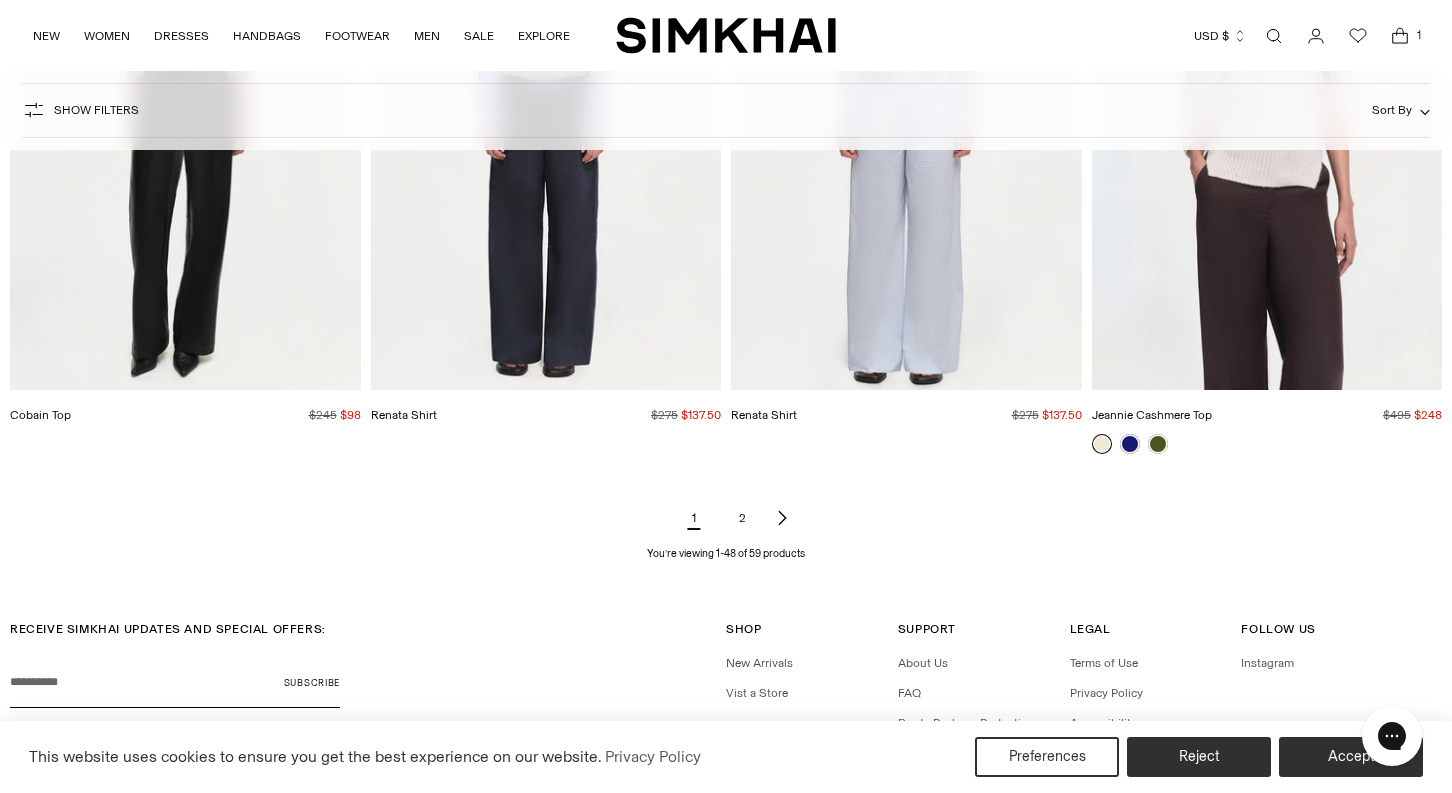 click on "2" at bounding box center (742, 518) 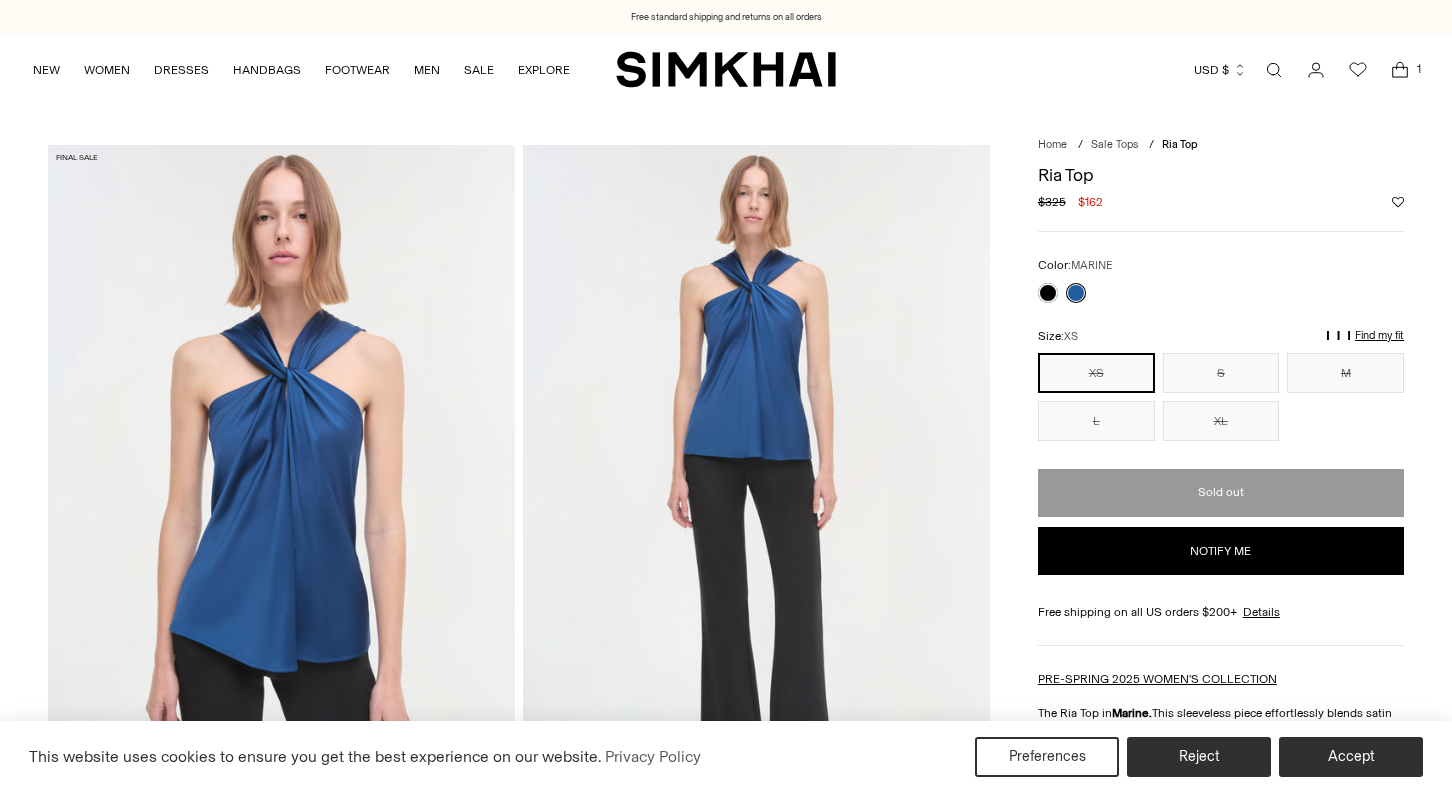 scroll, scrollTop: 0, scrollLeft: 0, axis: both 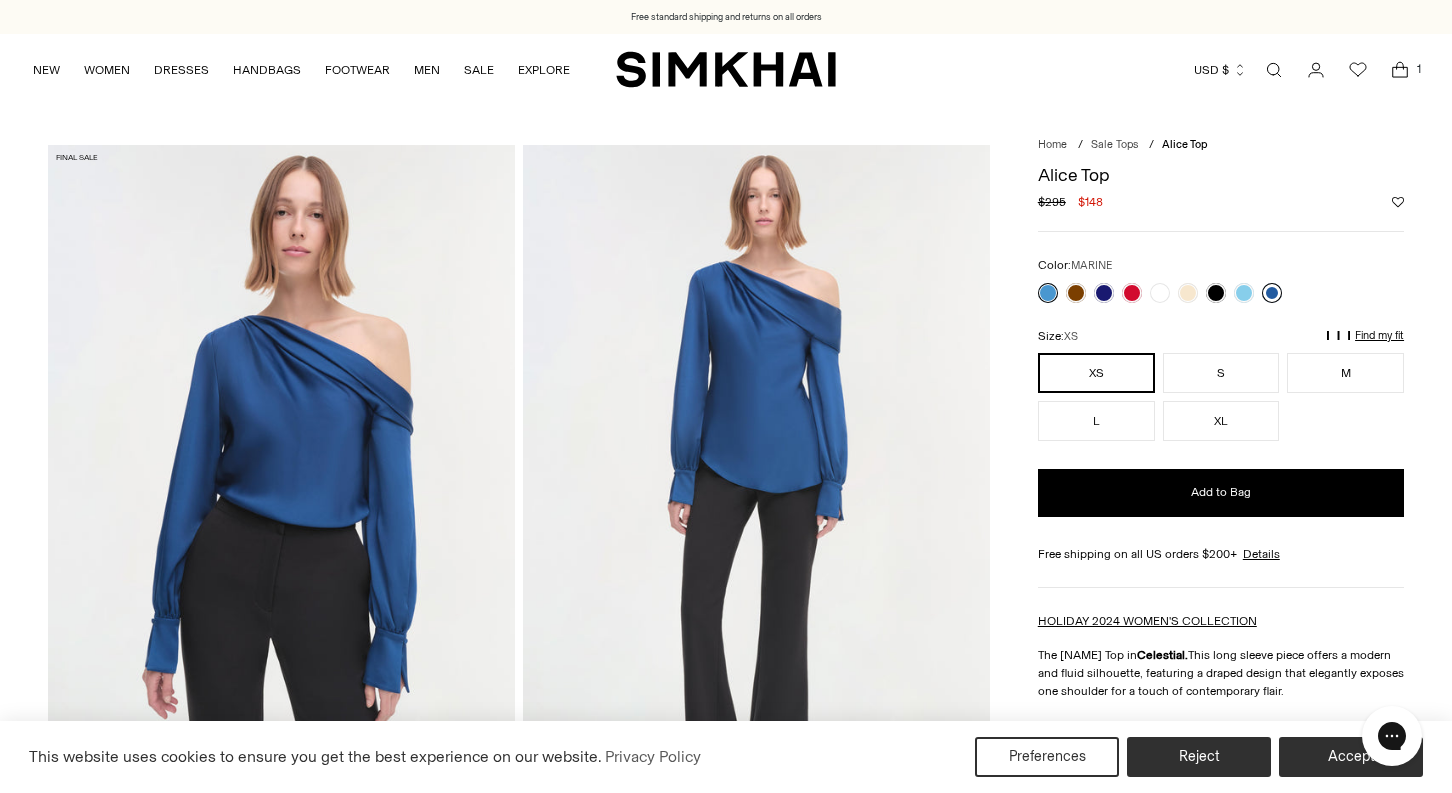 click at bounding box center [1272, 293] 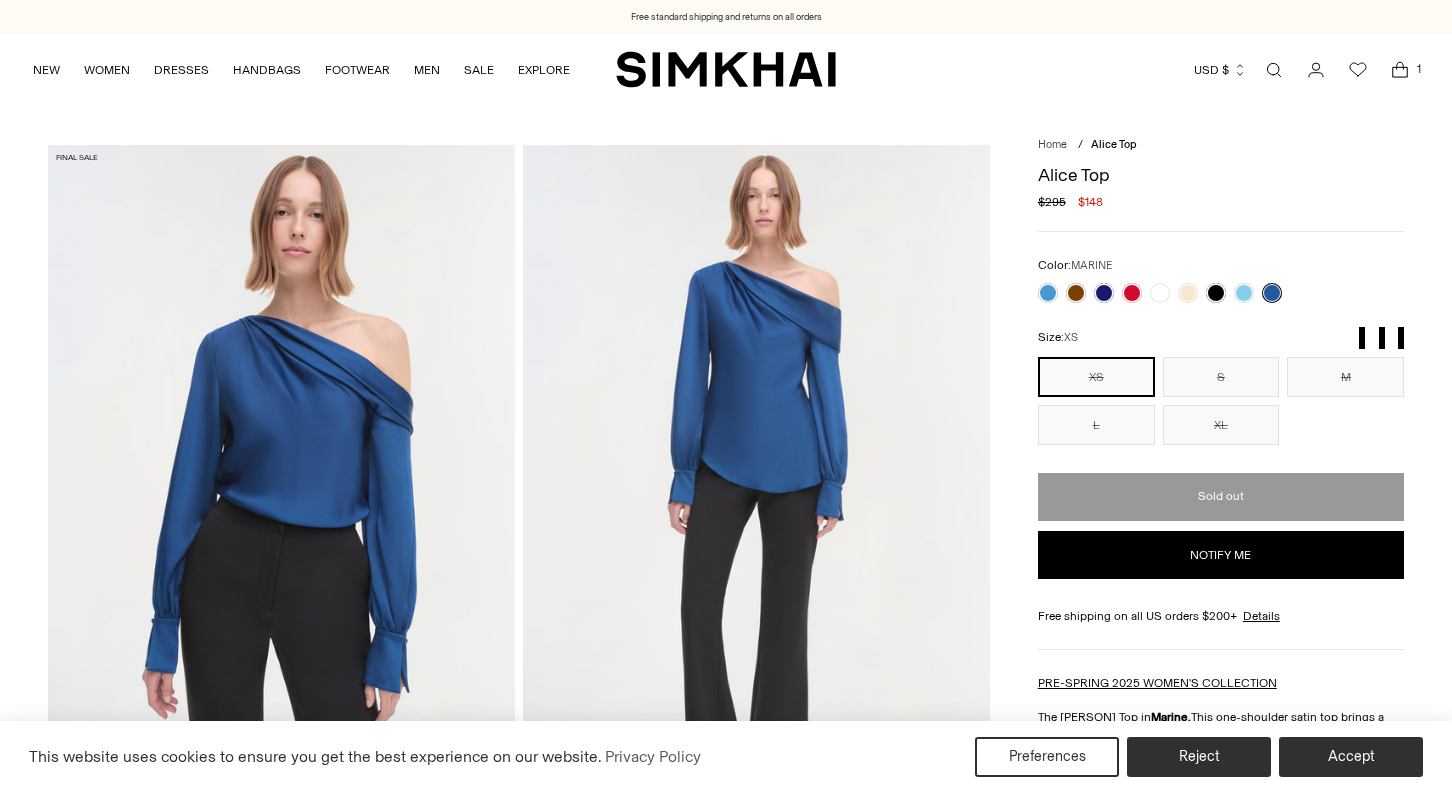 scroll, scrollTop: 0, scrollLeft: 0, axis: both 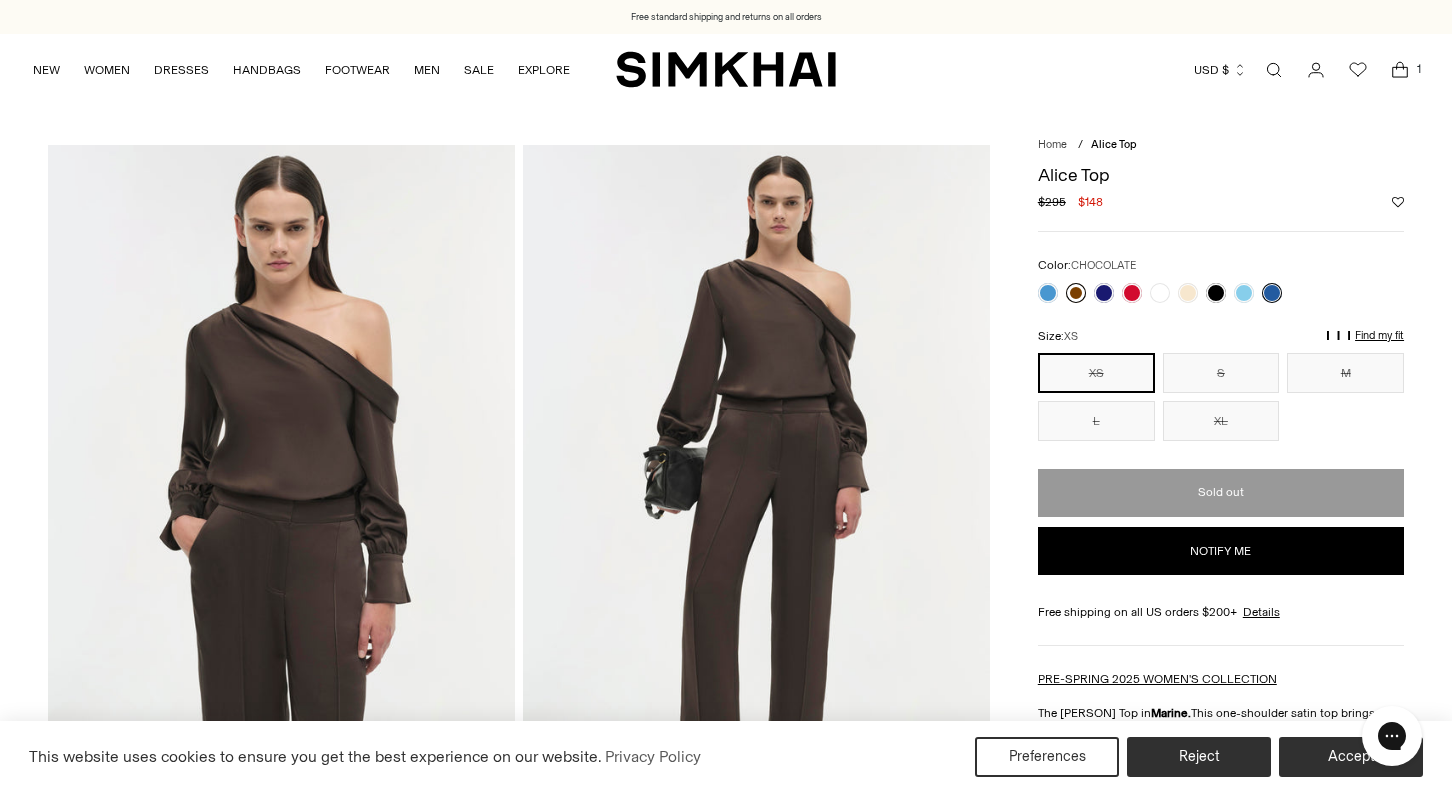 click at bounding box center (1076, 293) 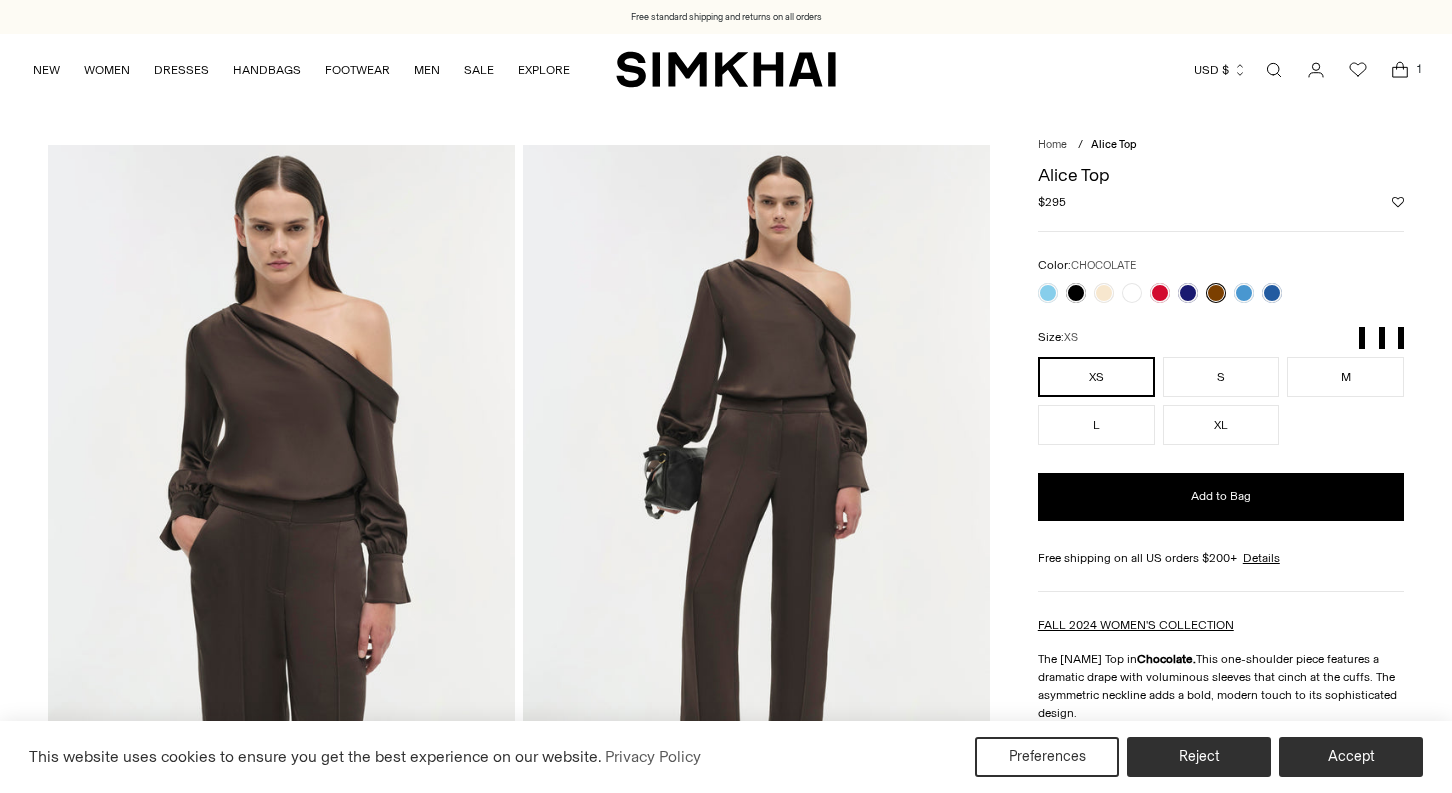 scroll, scrollTop: 0, scrollLeft: 0, axis: both 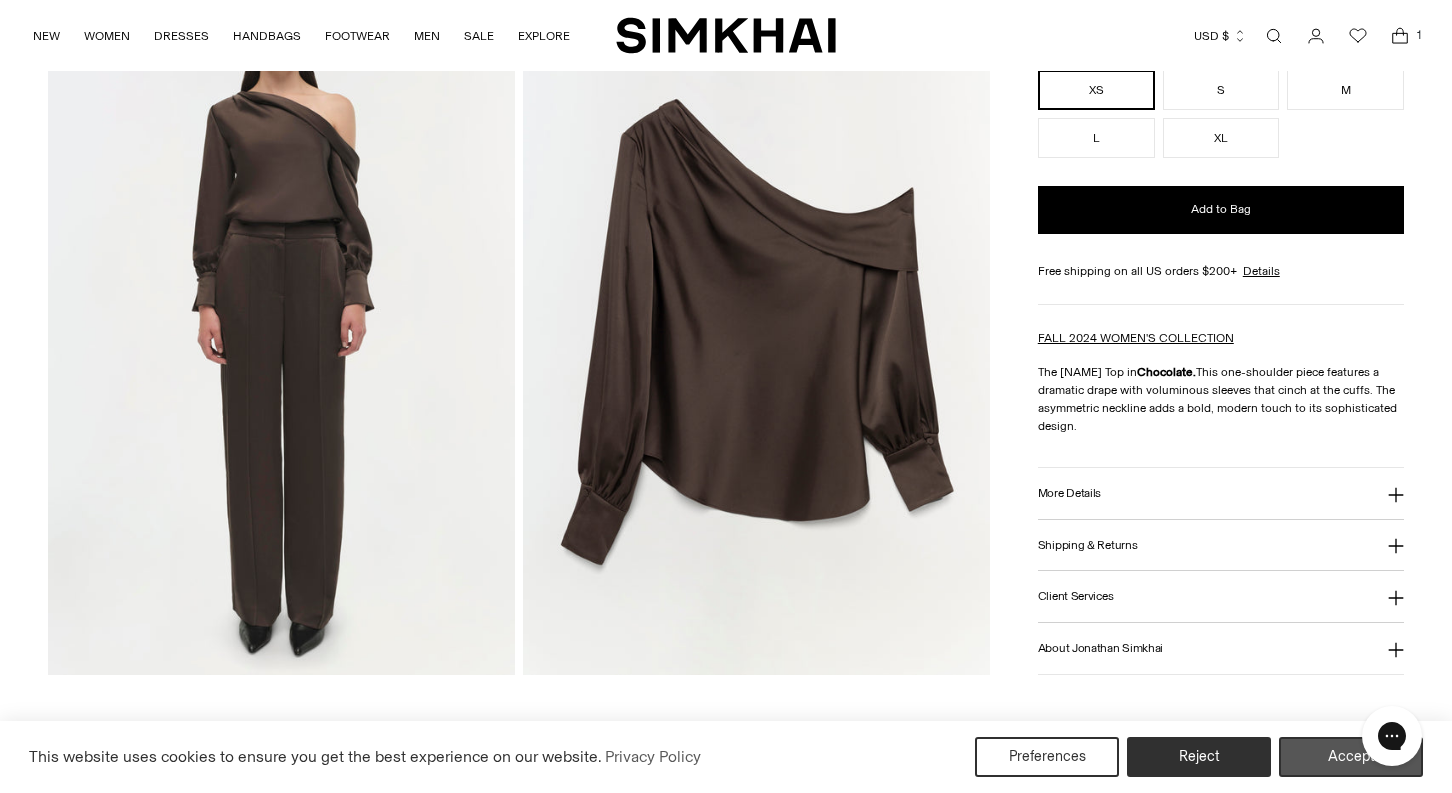 click on "Accept" at bounding box center (1351, 757) 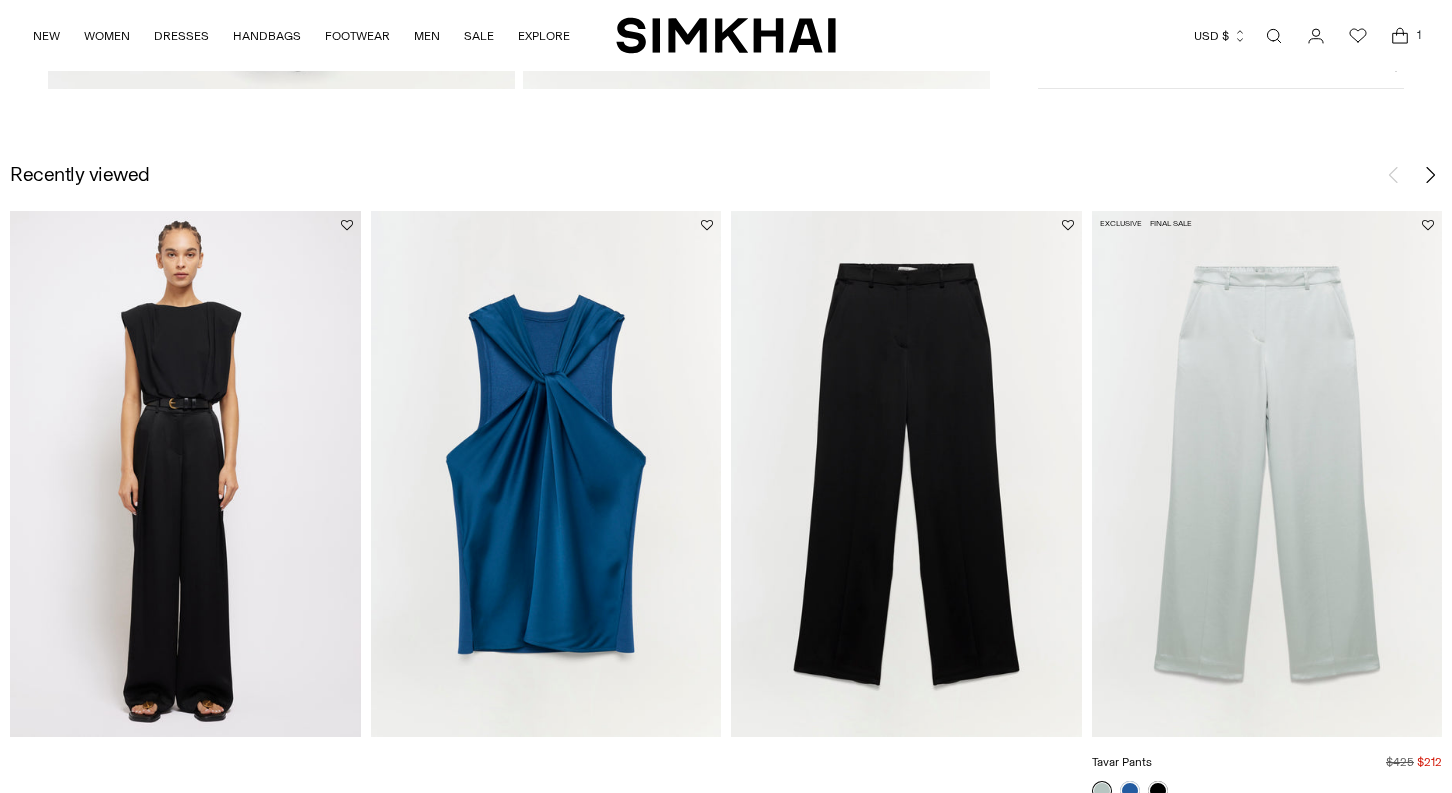 scroll, scrollTop: 2166, scrollLeft: 0, axis: vertical 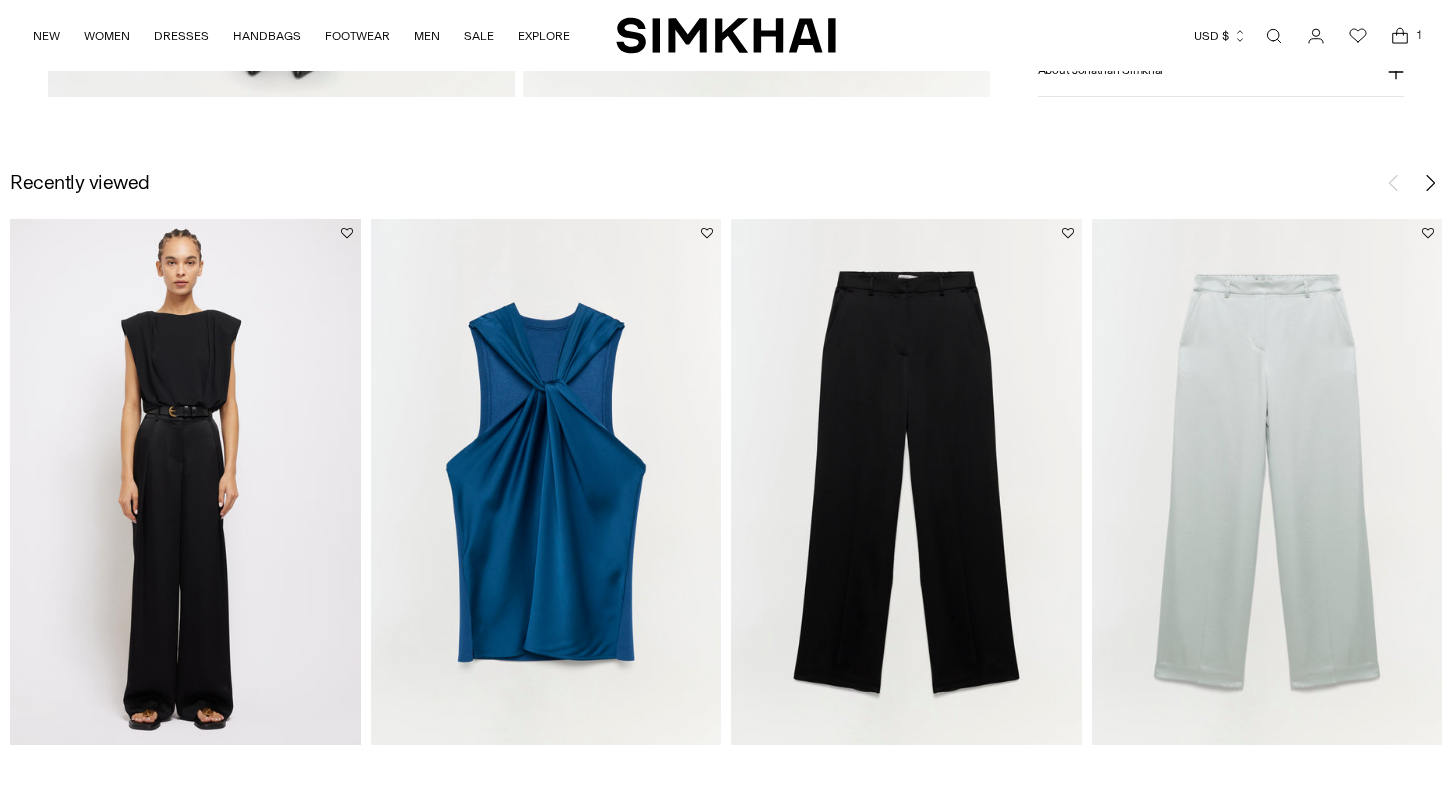 click 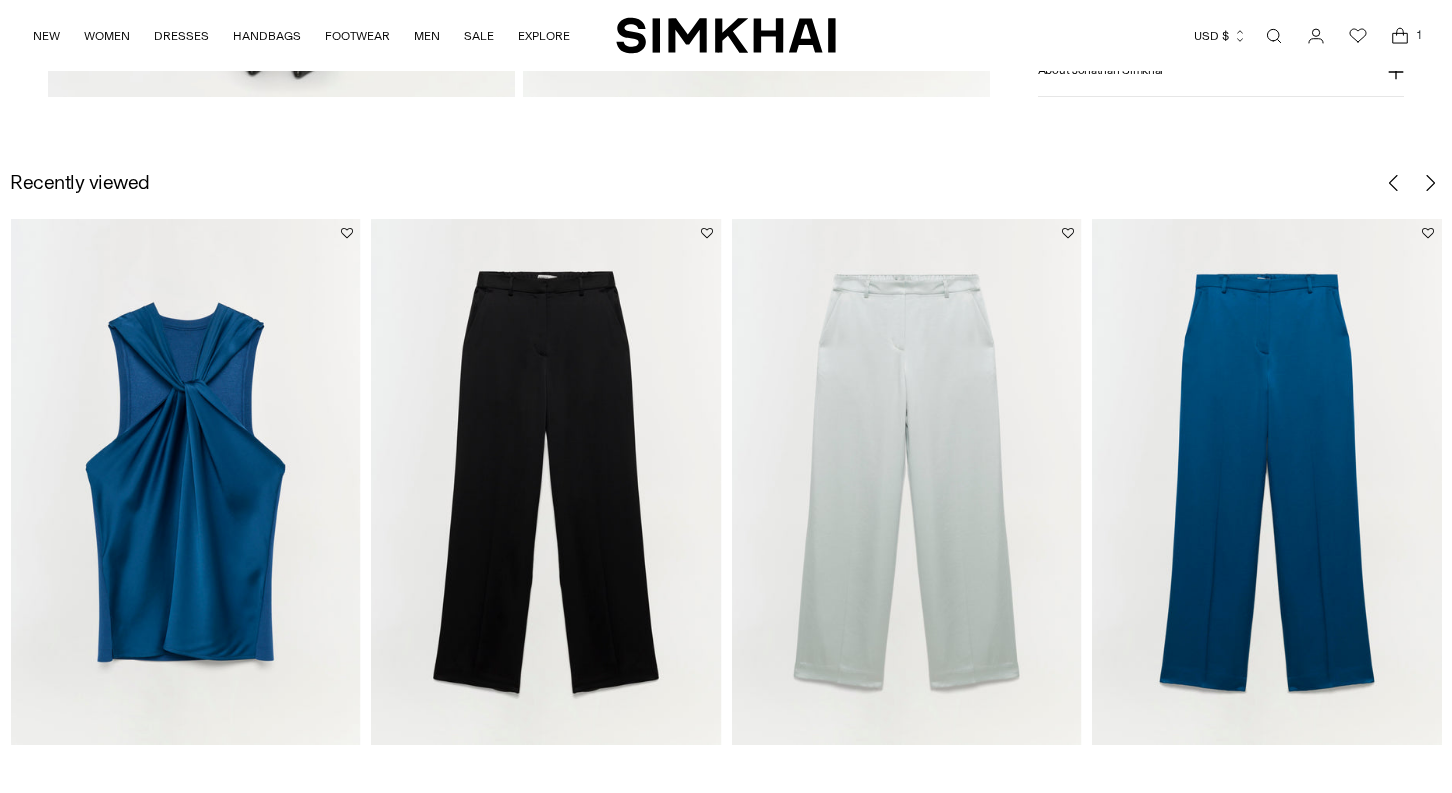 click 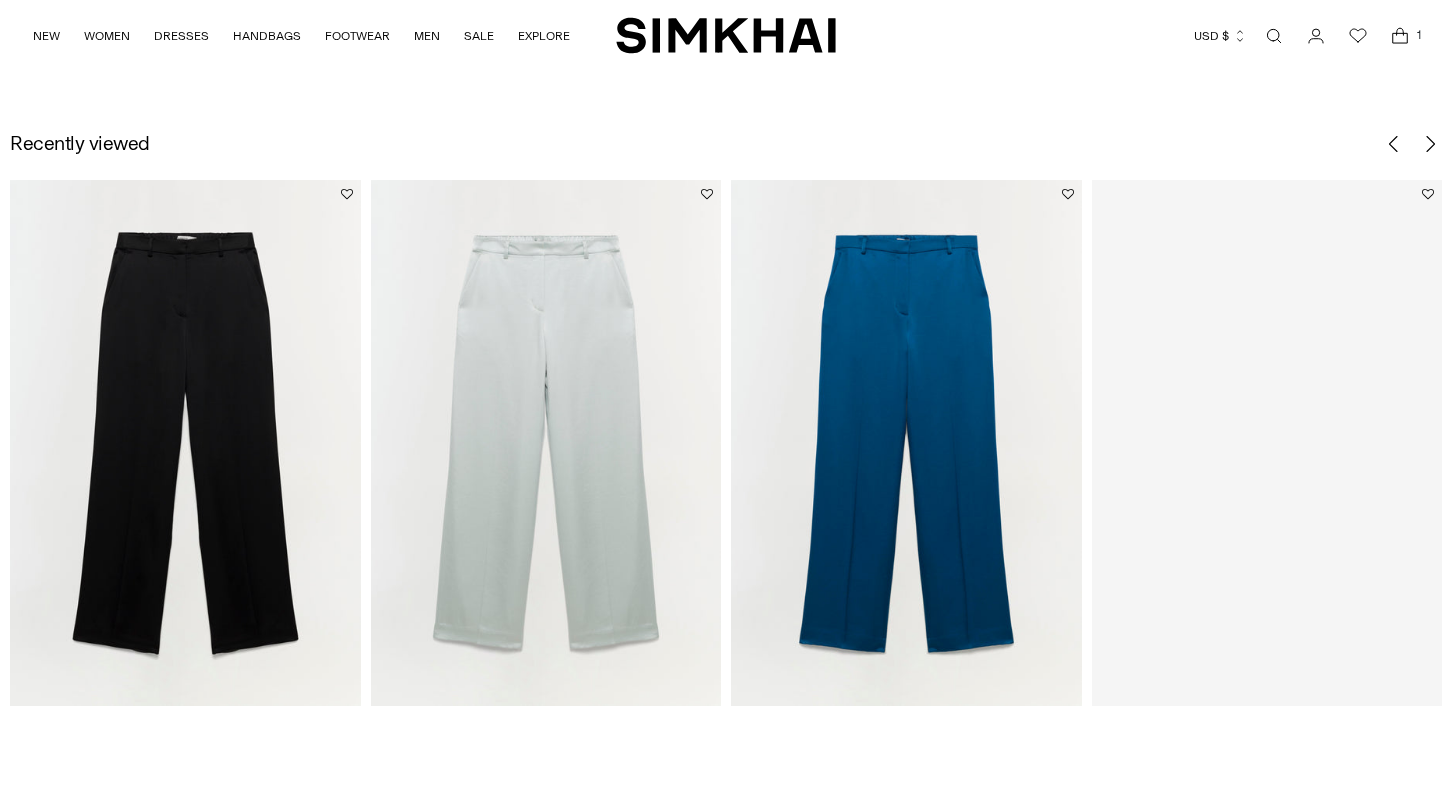 scroll, scrollTop: 2205, scrollLeft: 0, axis: vertical 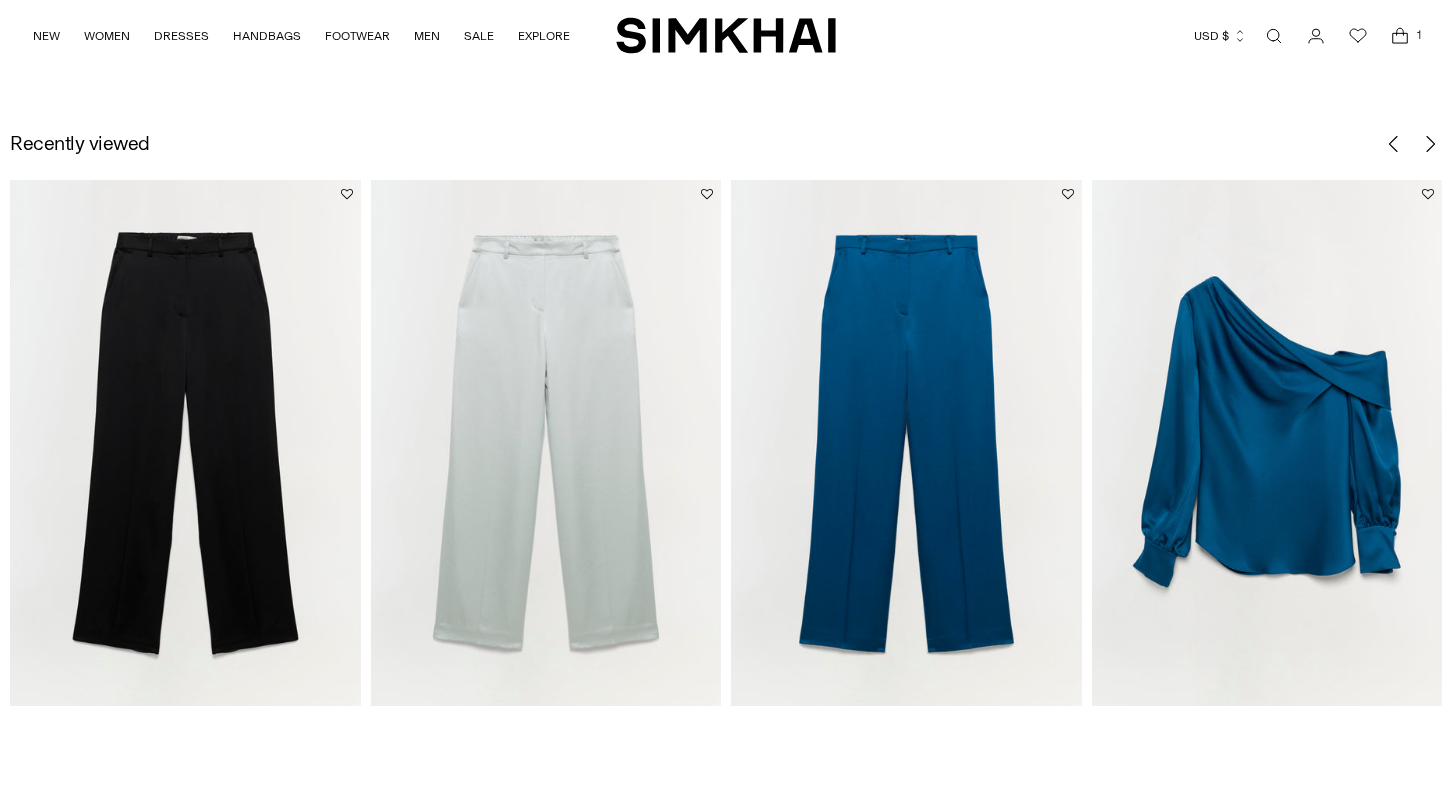 click 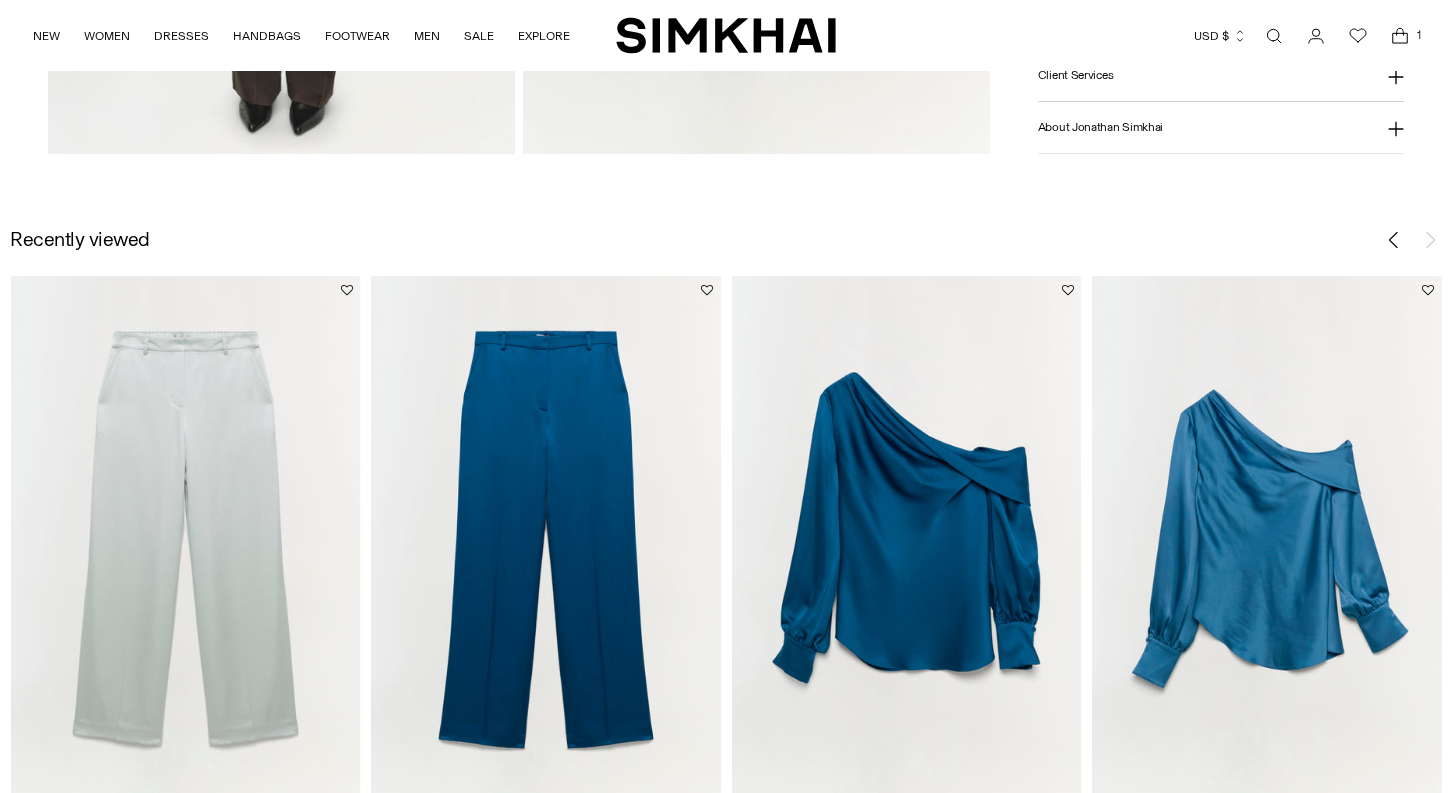 scroll, scrollTop: 2102, scrollLeft: 0, axis: vertical 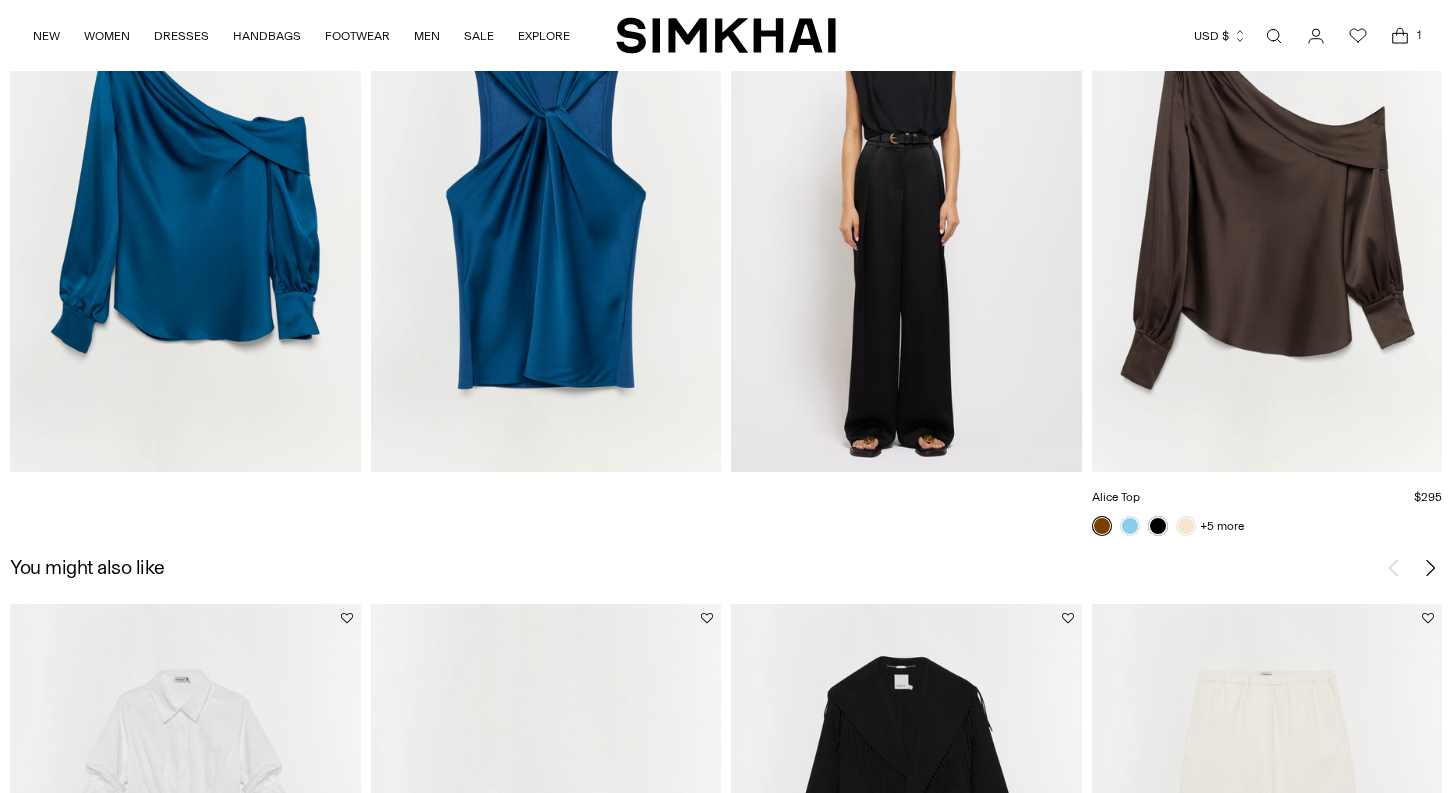 click 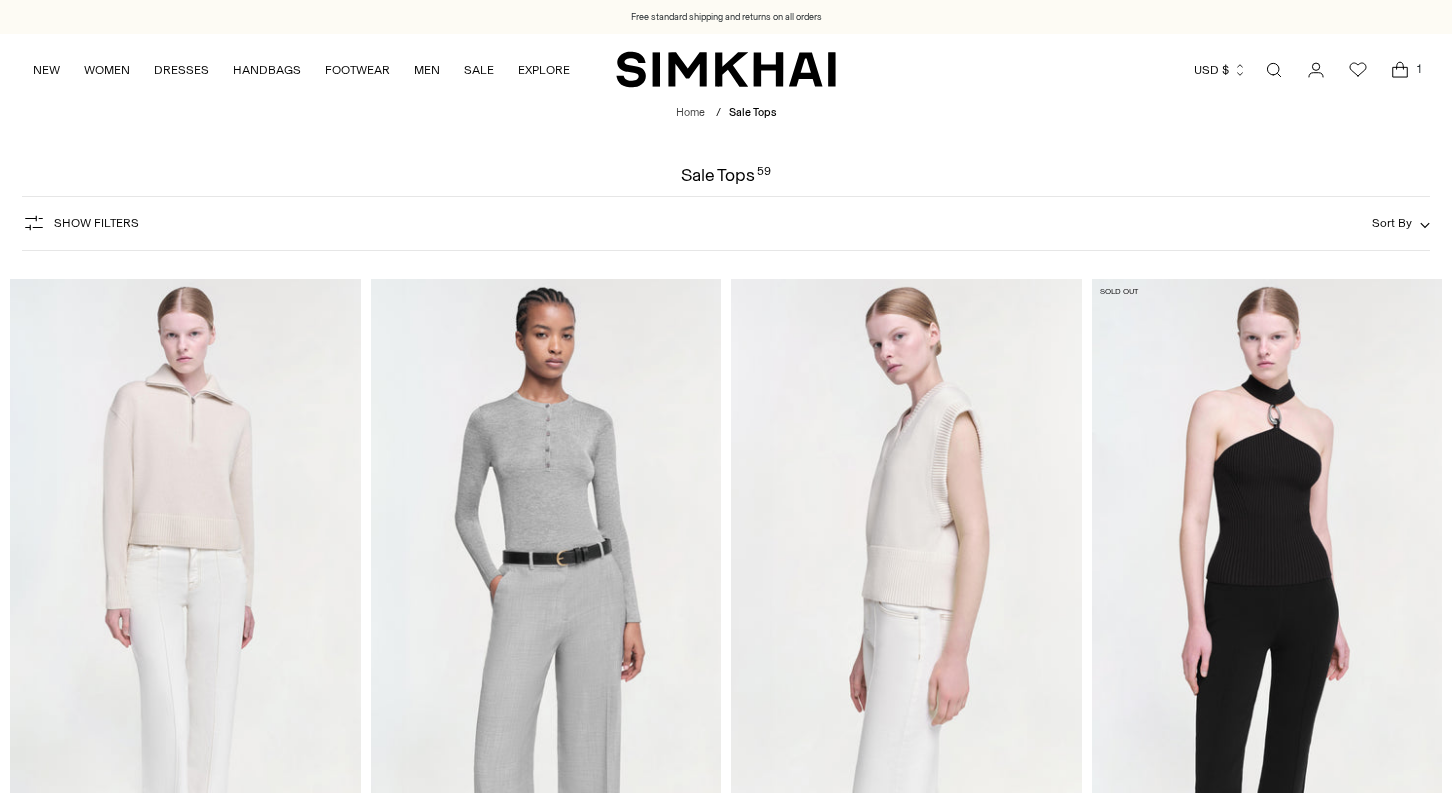 scroll, scrollTop: 0, scrollLeft: 0, axis: both 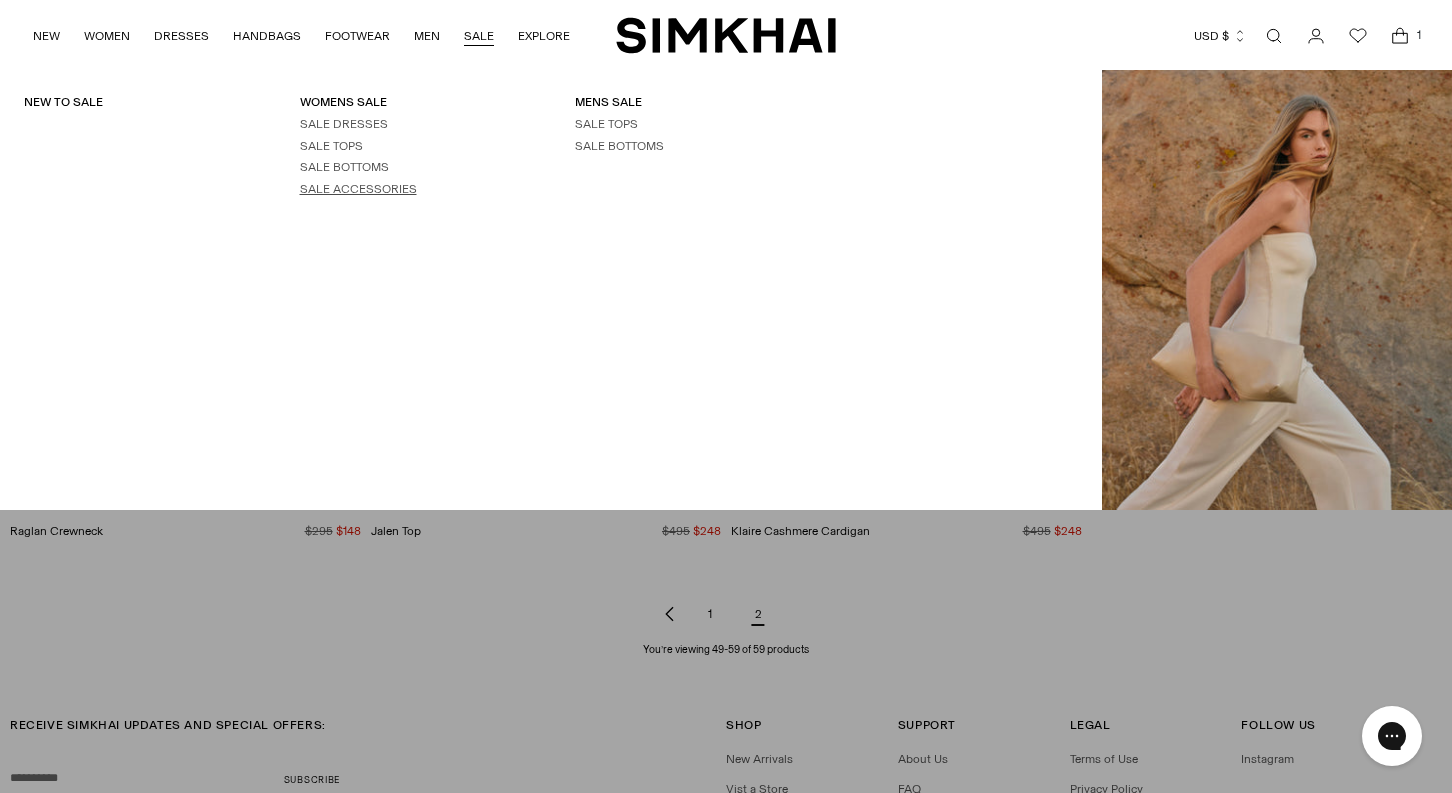 click on "SALE ACCESSORIES" at bounding box center (358, 189) 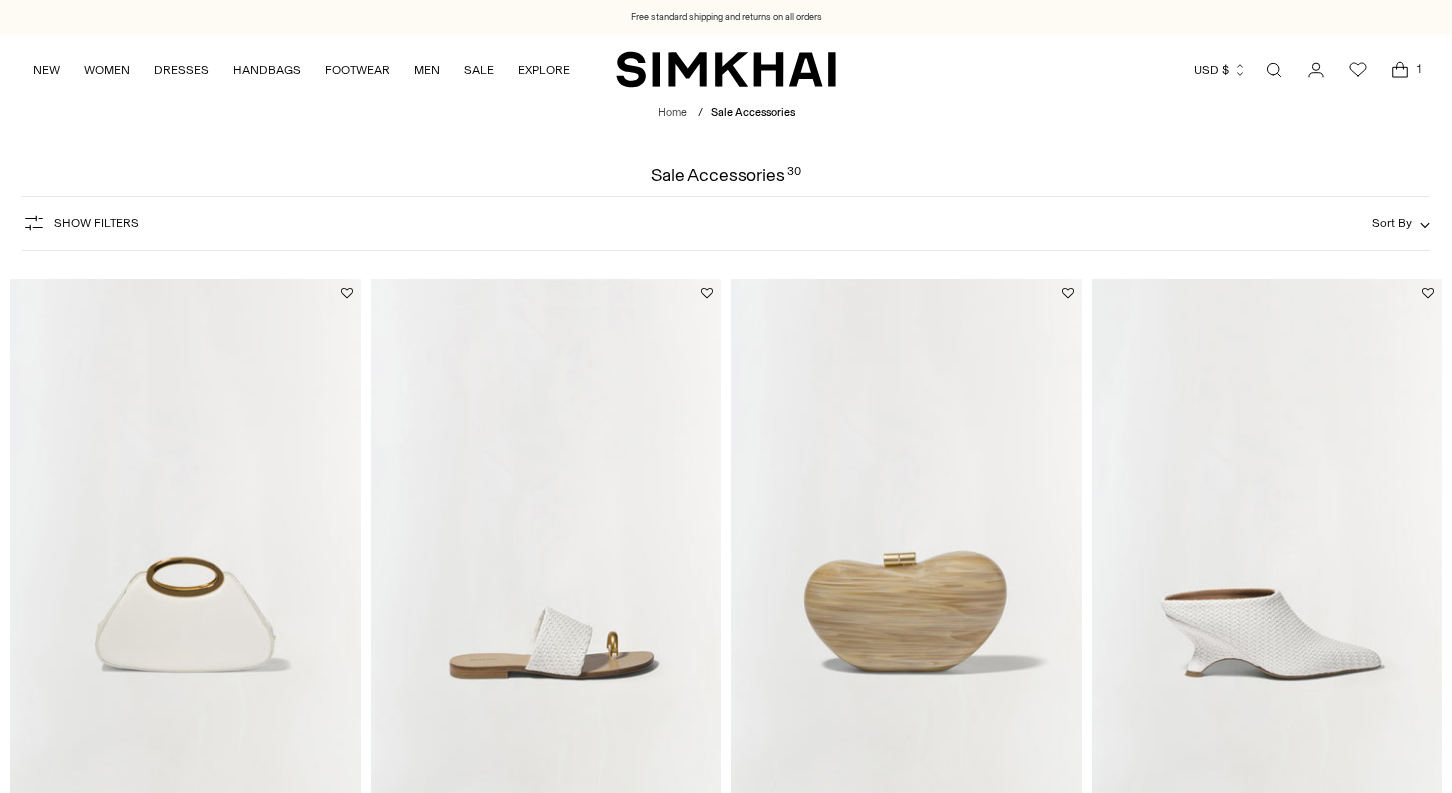 scroll, scrollTop: 0, scrollLeft: 0, axis: both 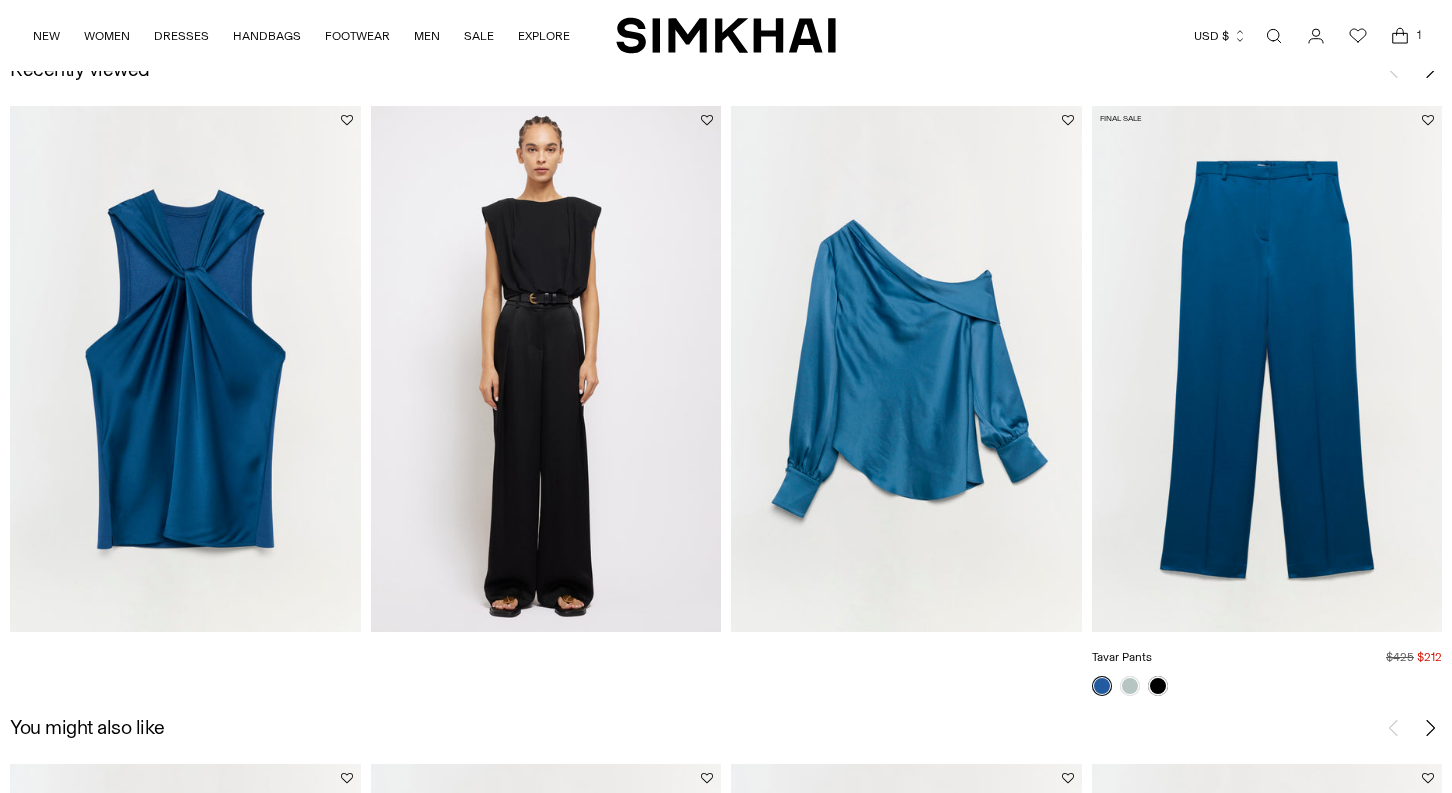 click on "Tavar Pants" at bounding box center [1122, 657] 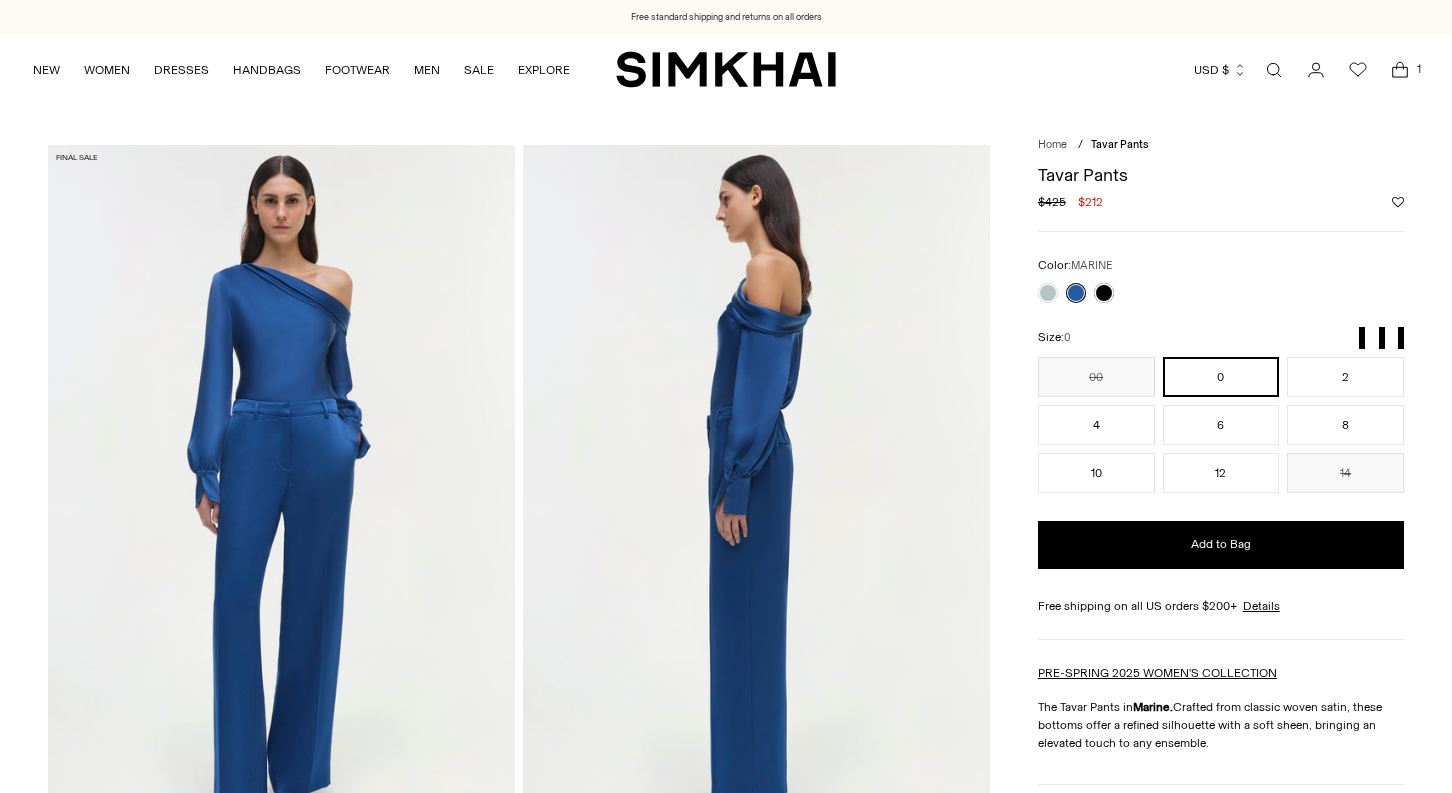 scroll, scrollTop: 13, scrollLeft: 0, axis: vertical 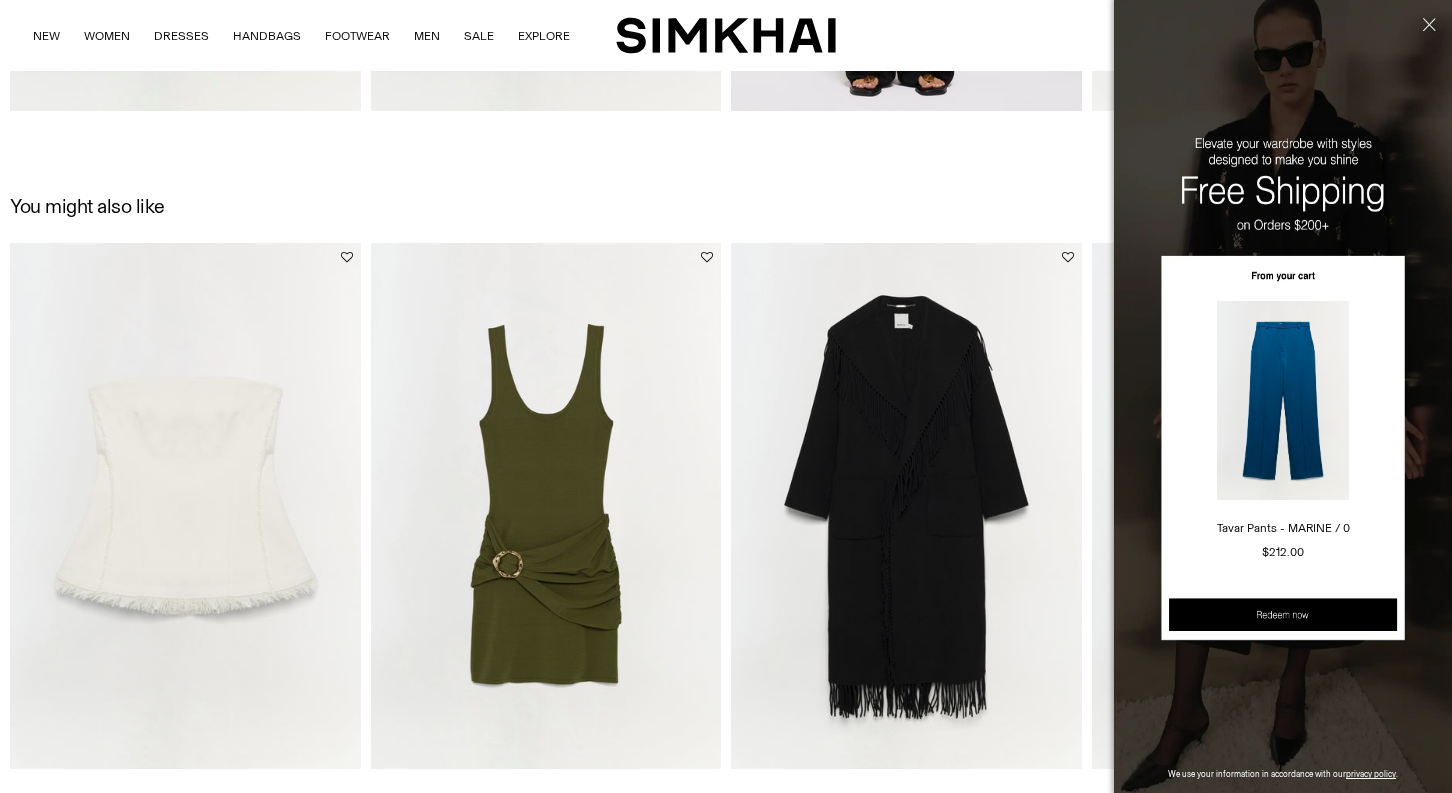 click at bounding box center (1426, 59) 